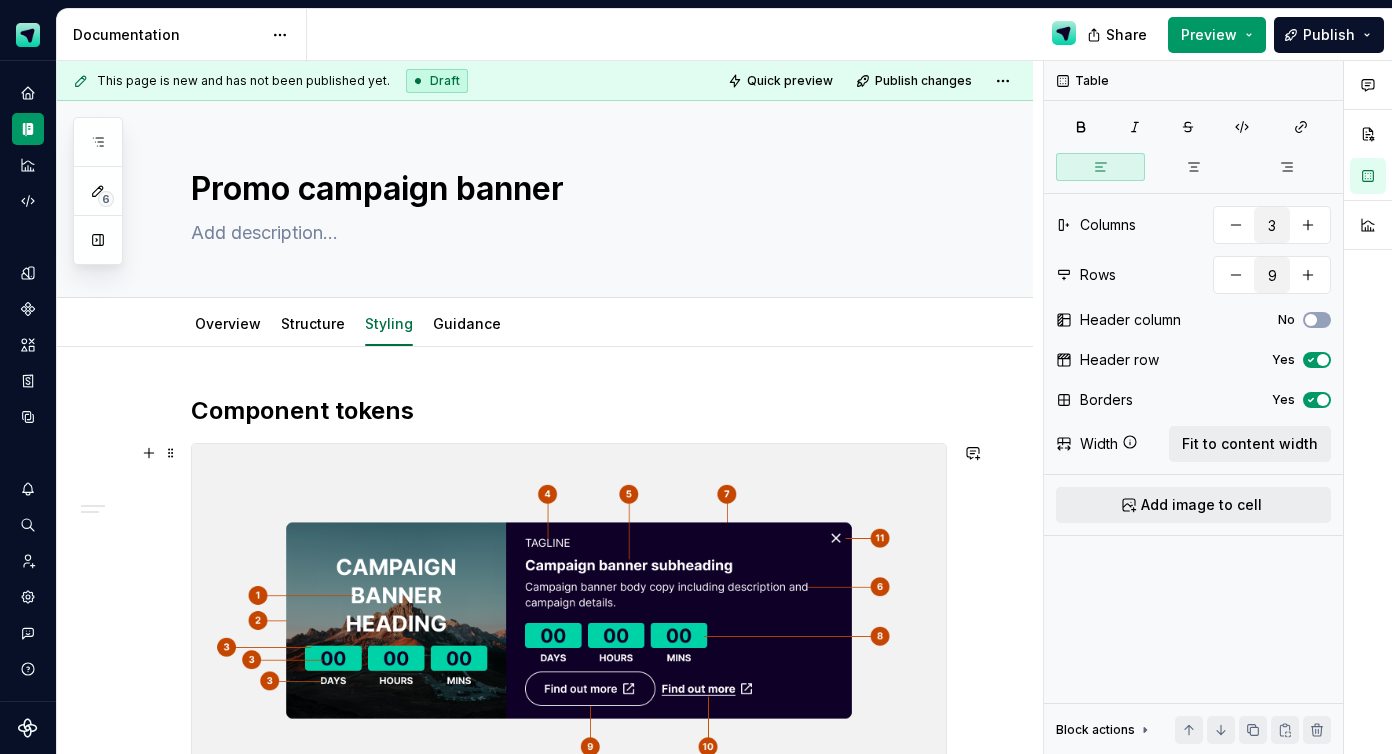 scroll, scrollTop: 0, scrollLeft: 0, axis: both 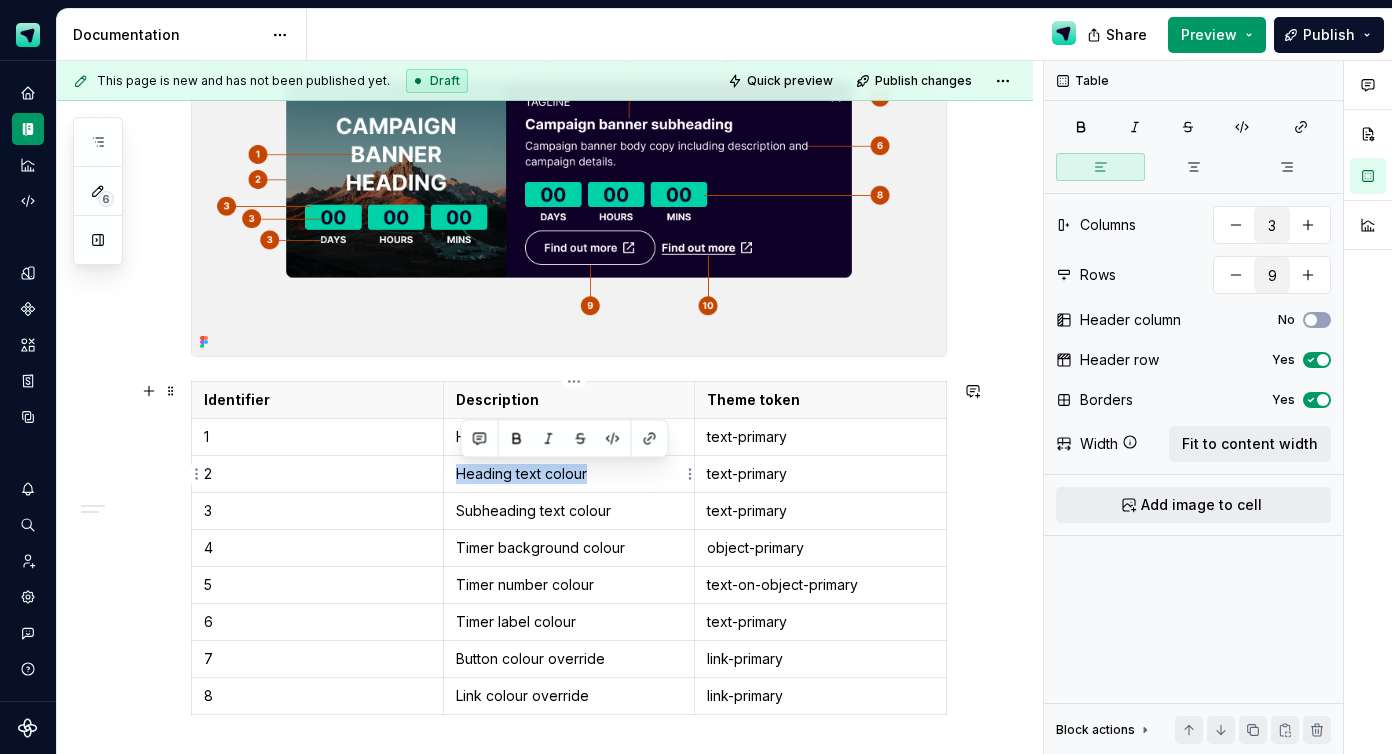 drag, startPoint x: 592, startPoint y: 475, endPoint x: 455, endPoint y: 478, distance: 137.03284 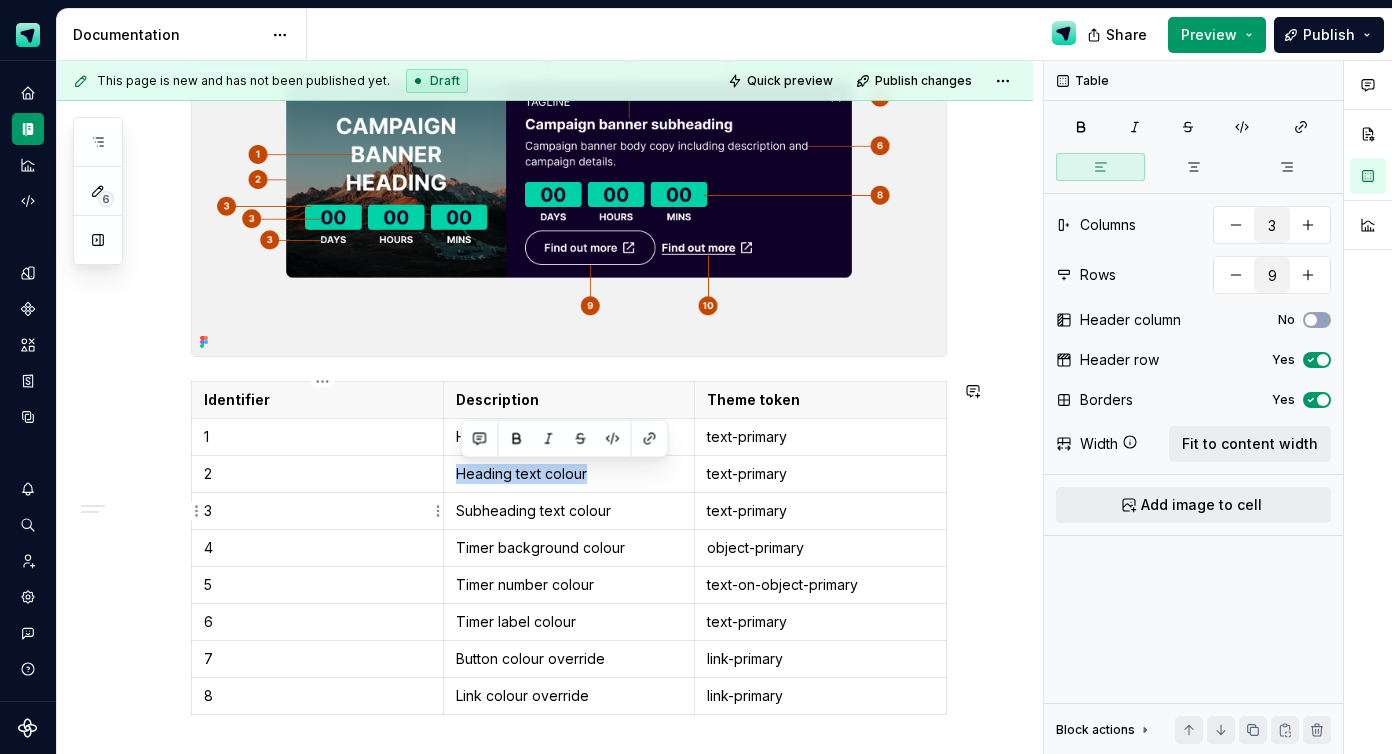 type 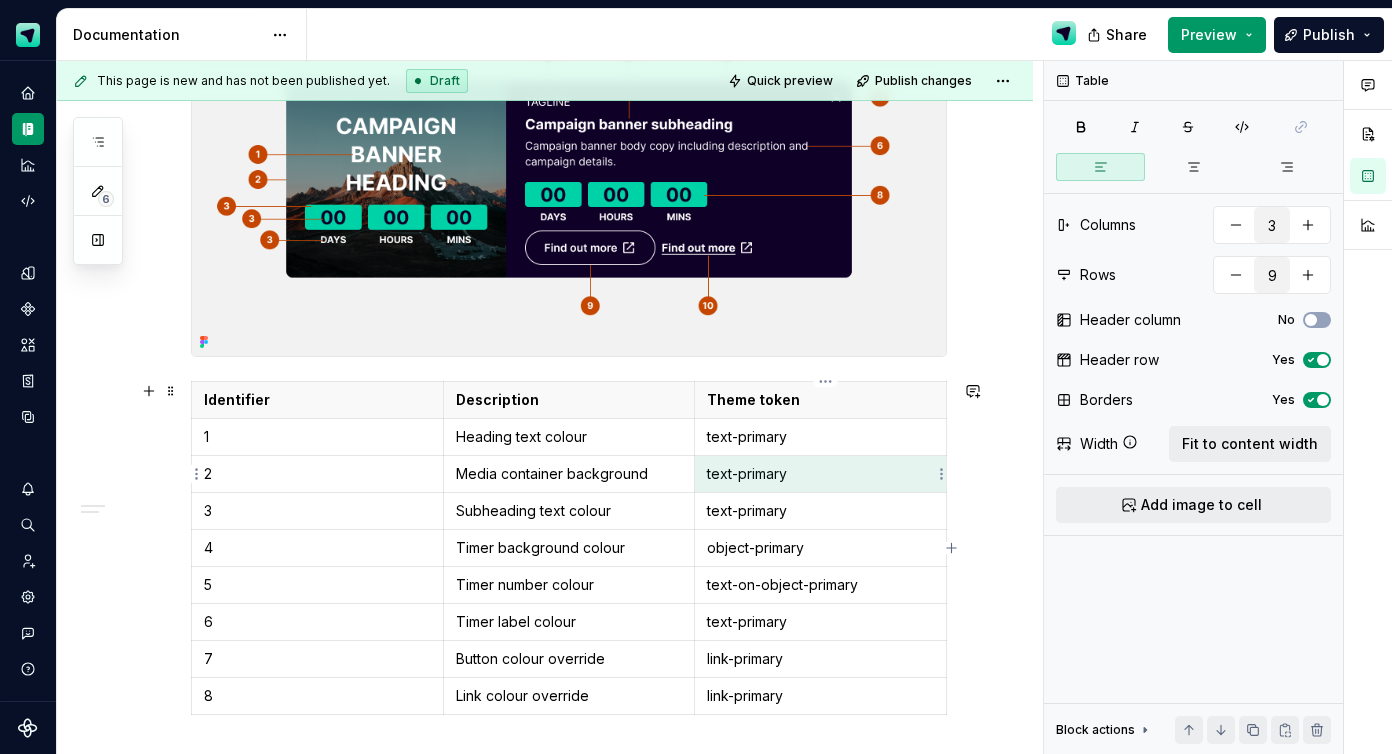 drag, startPoint x: 811, startPoint y: 470, endPoint x: 711, endPoint y: 475, distance: 100.12492 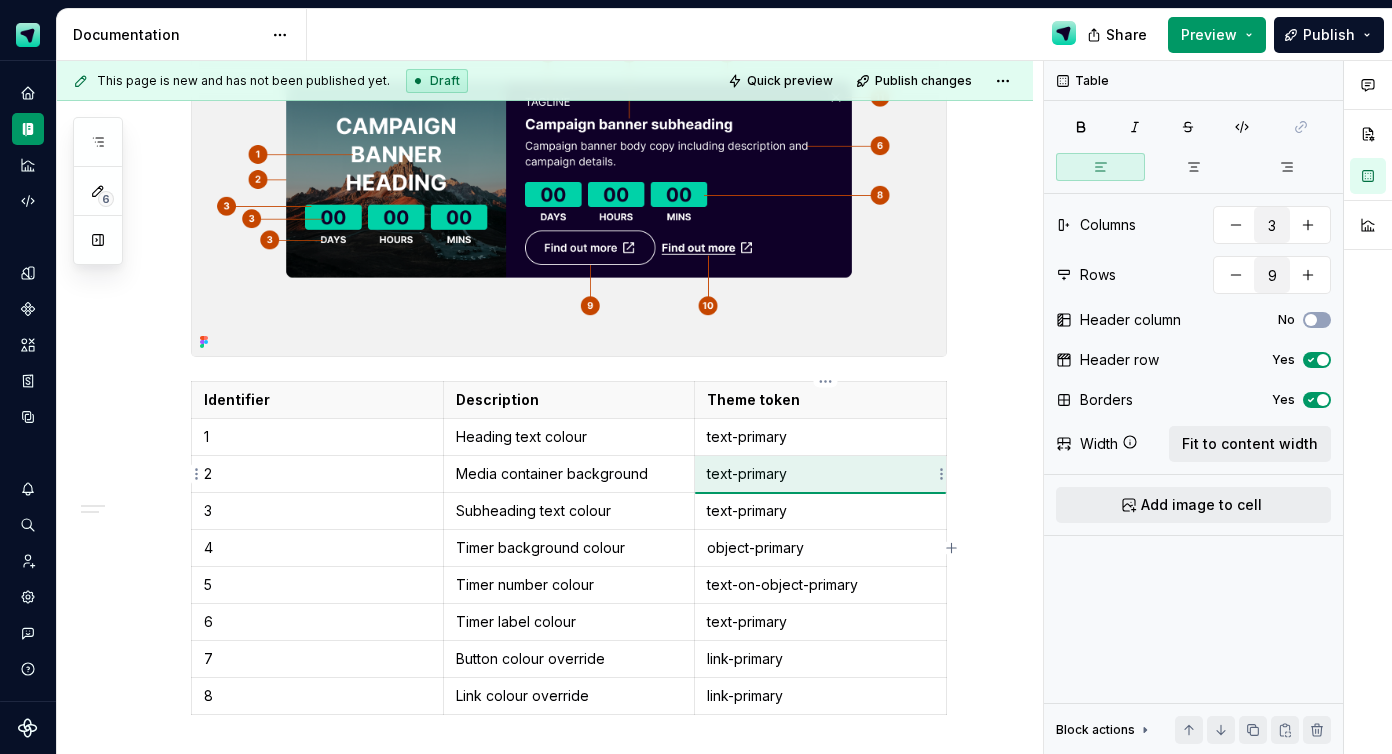 type on "4" 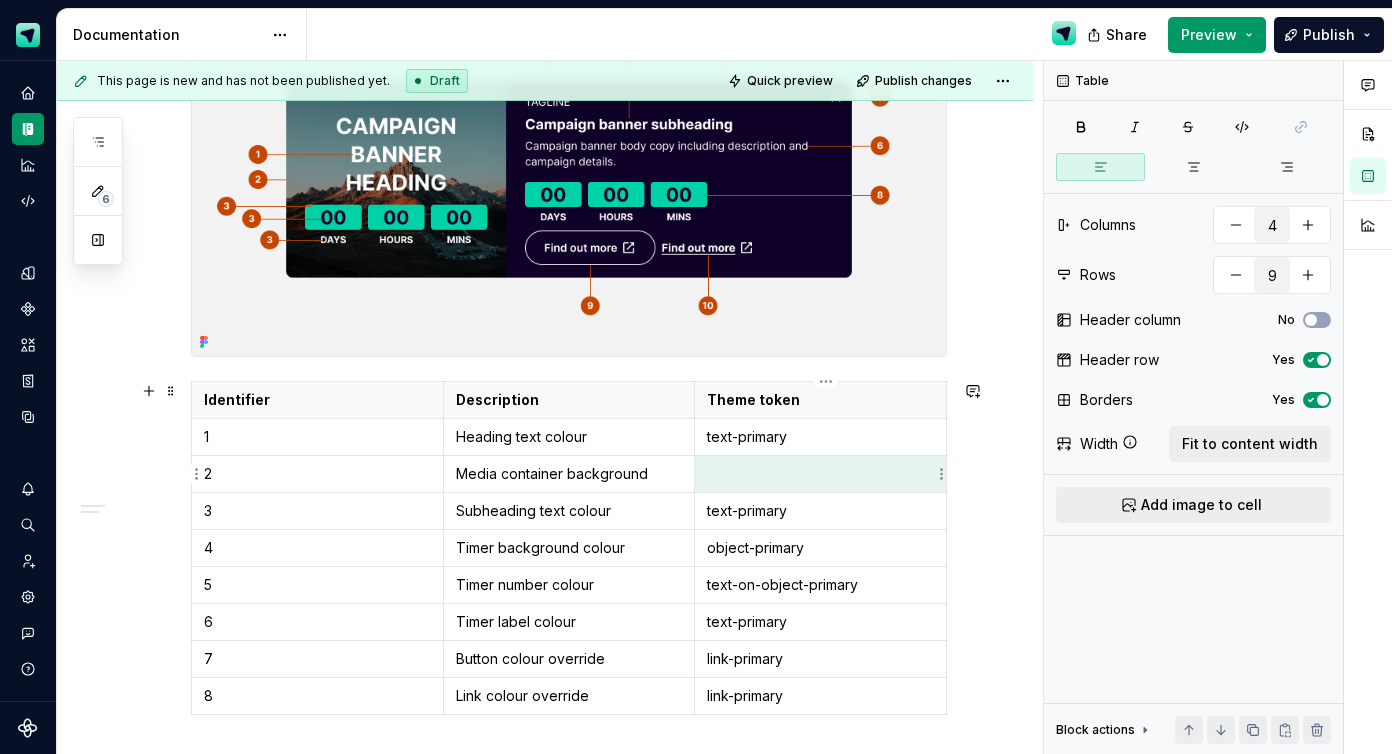click at bounding box center (820, 474) 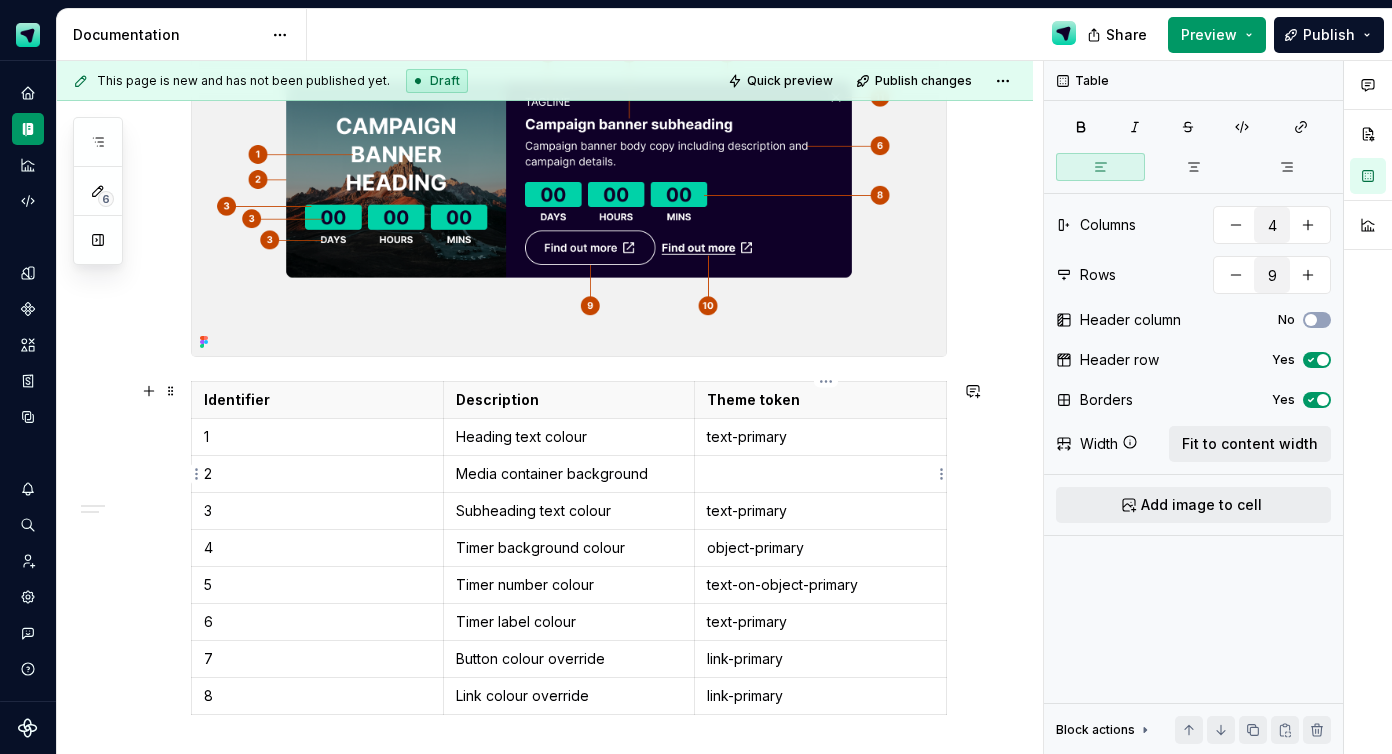 click at bounding box center (820, 474) 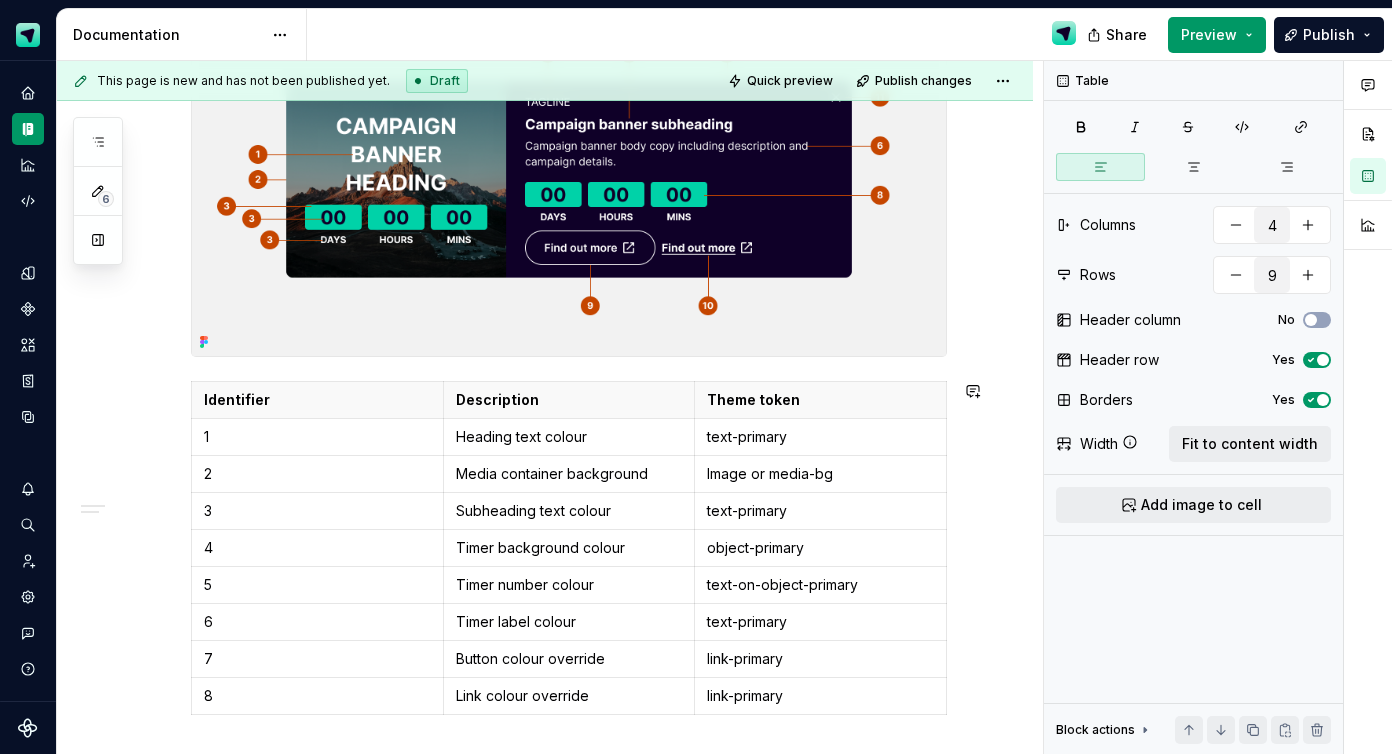 scroll, scrollTop: 382, scrollLeft: 0, axis: vertical 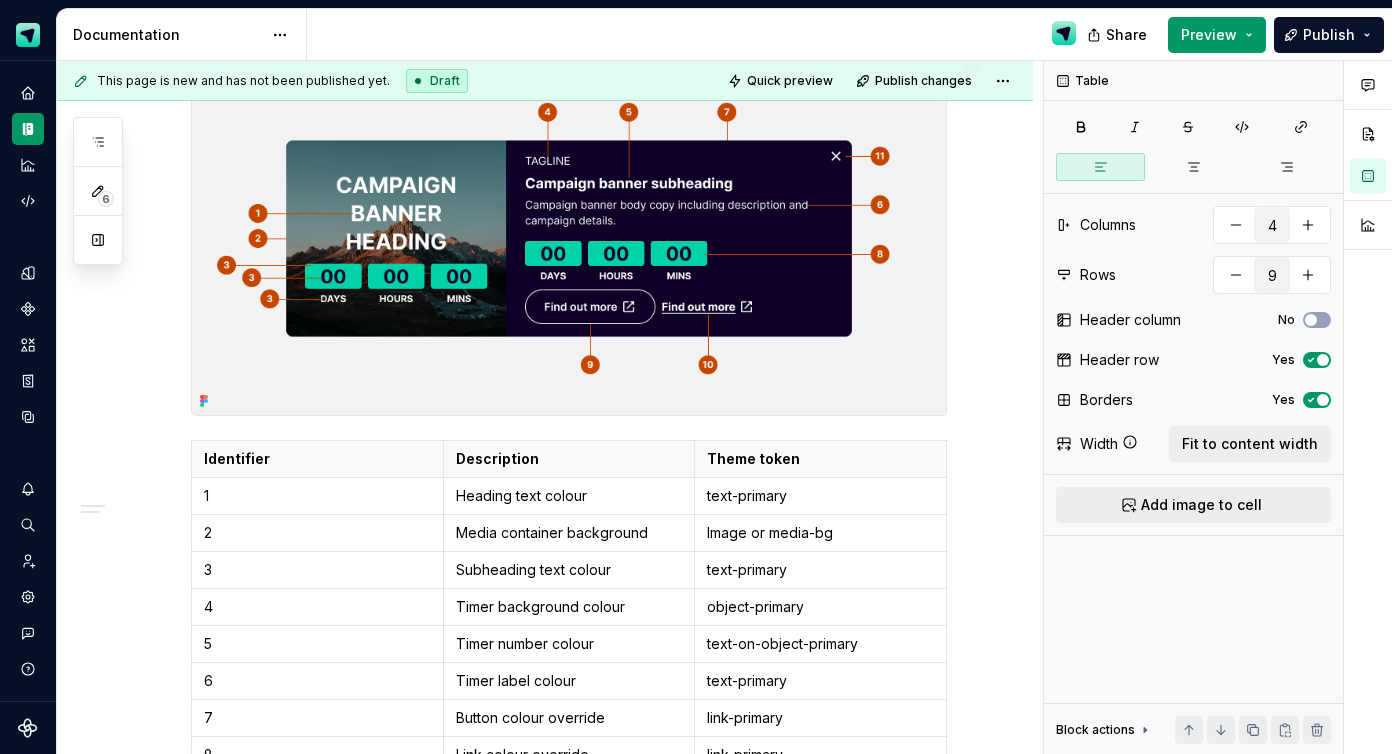 click at bounding box center (569, 238) 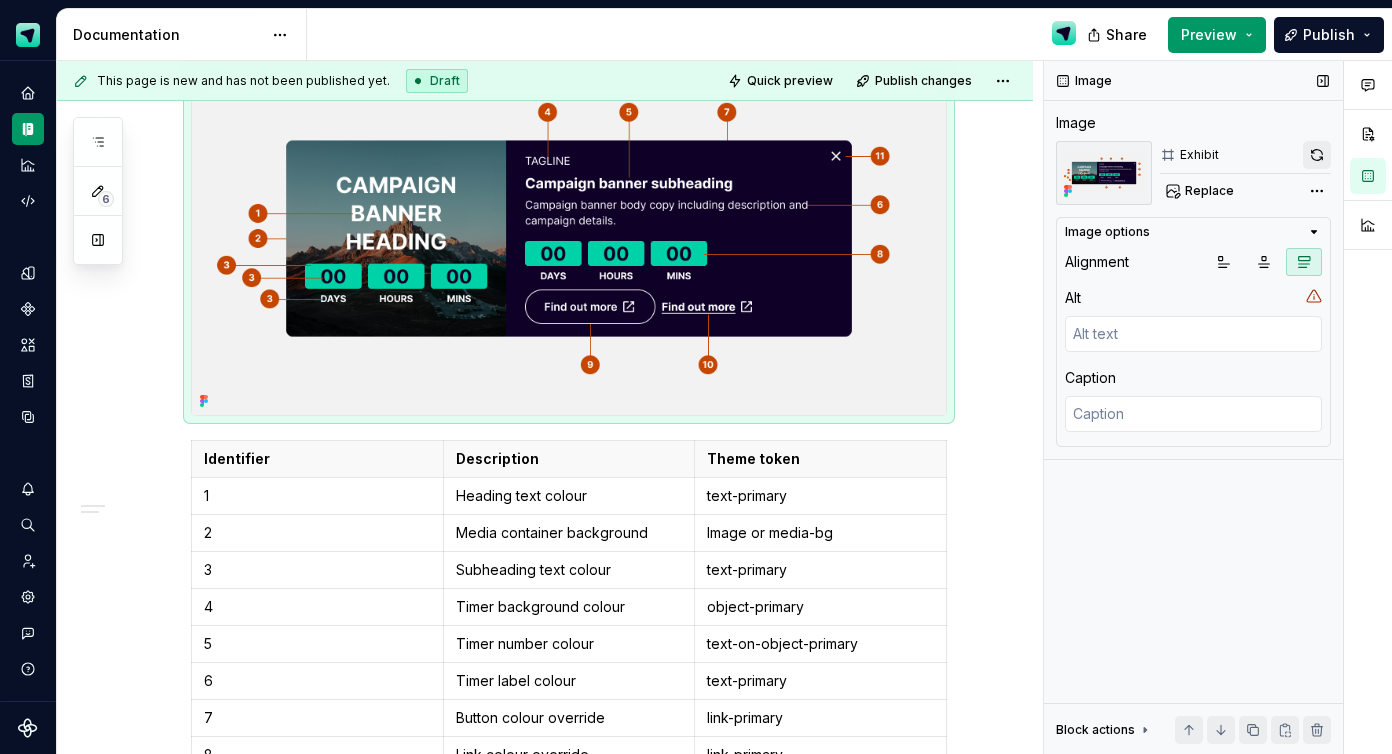 click at bounding box center (1317, 155) 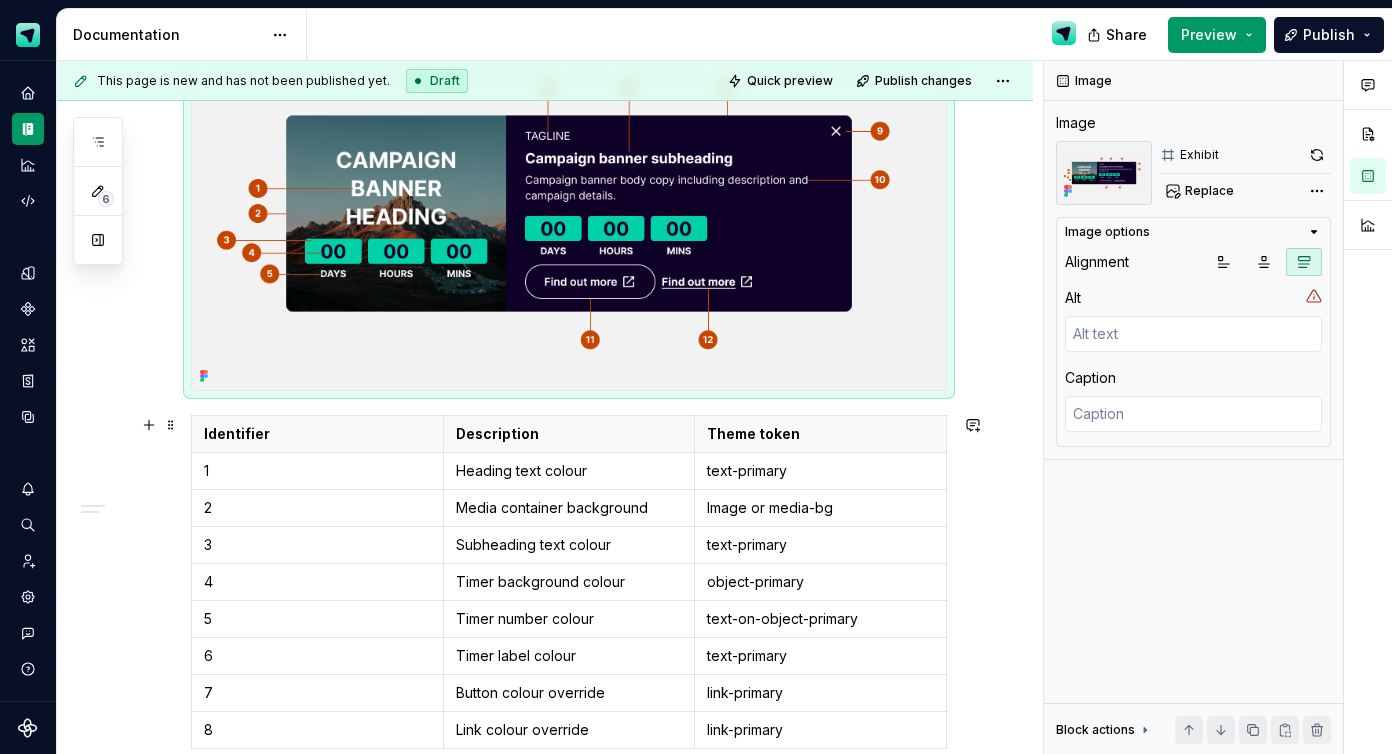 scroll, scrollTop: 408, scrollLeft: 0, axis: vertical 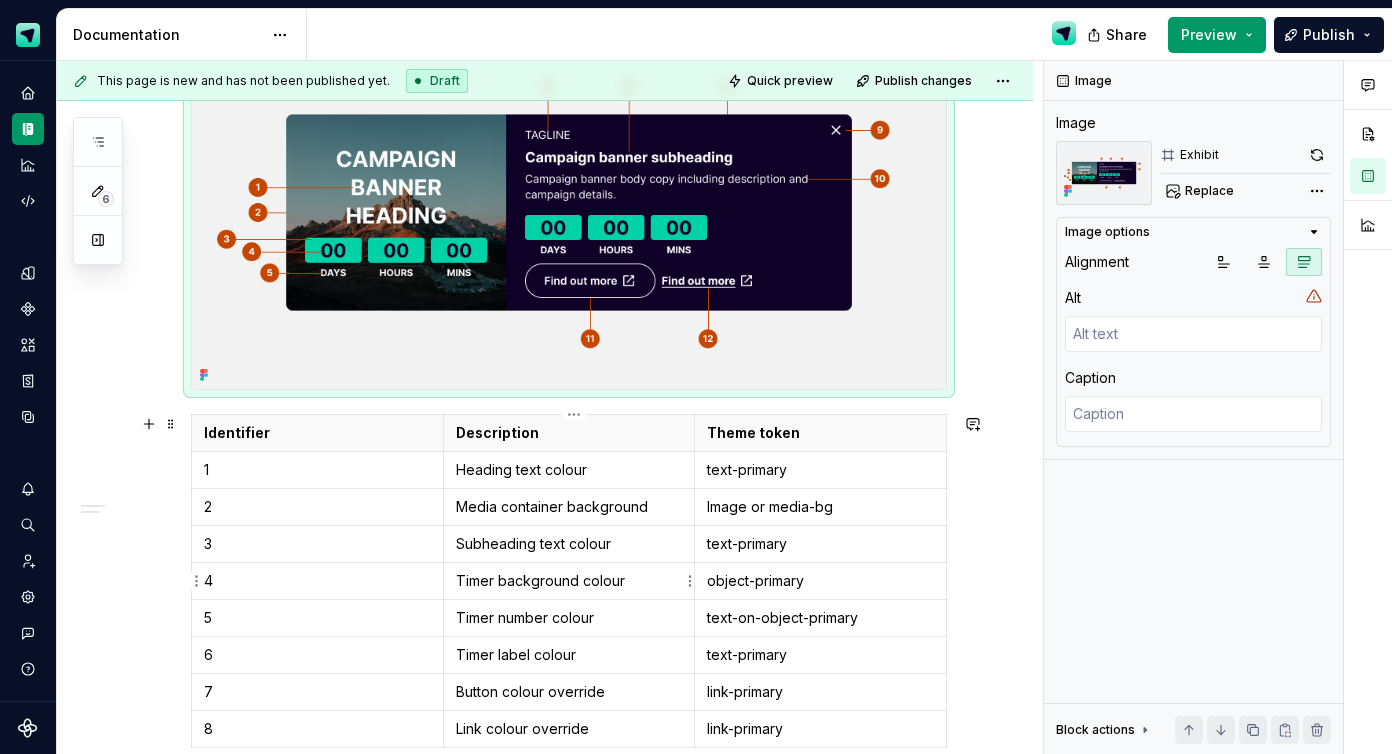 type on "*" 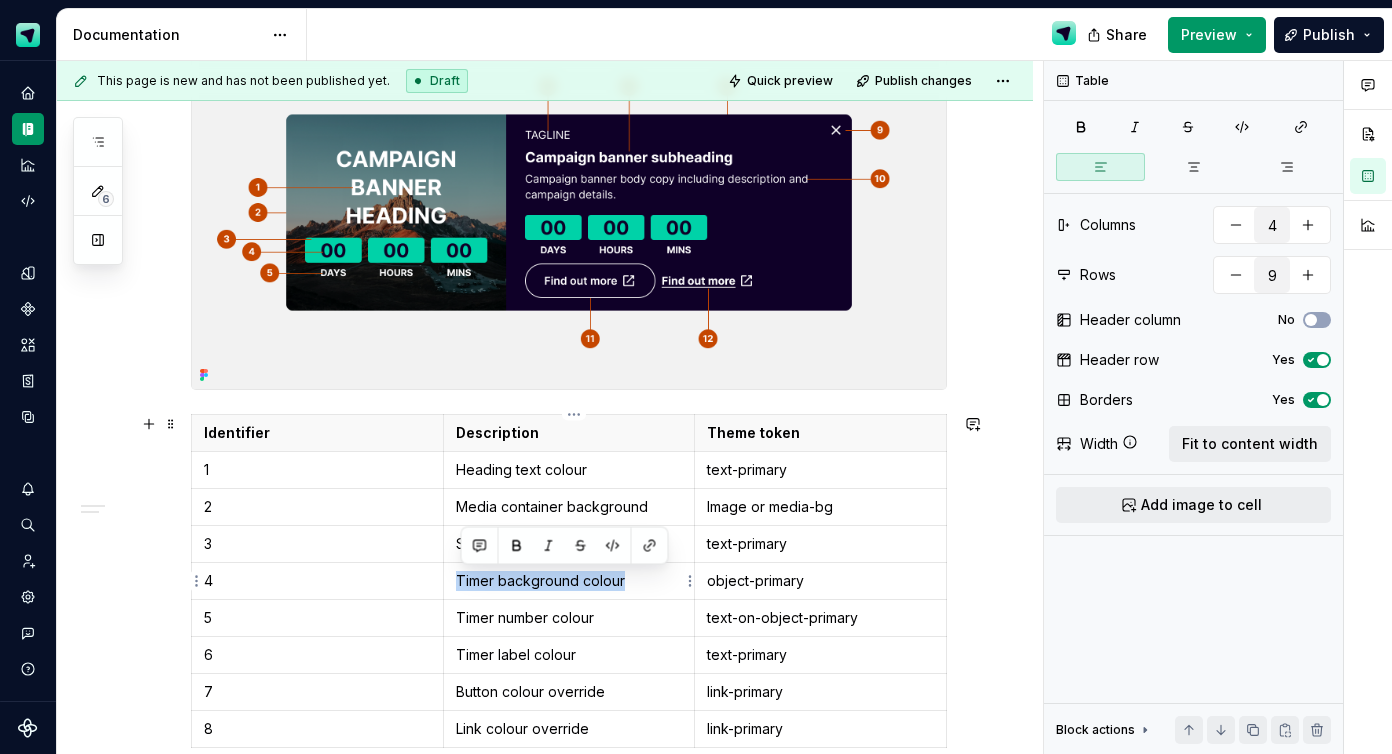 drag, startPoint x: 634, startPoint y: 583, endPoint x: 463, endPoint y: 586, distance: 171.0263 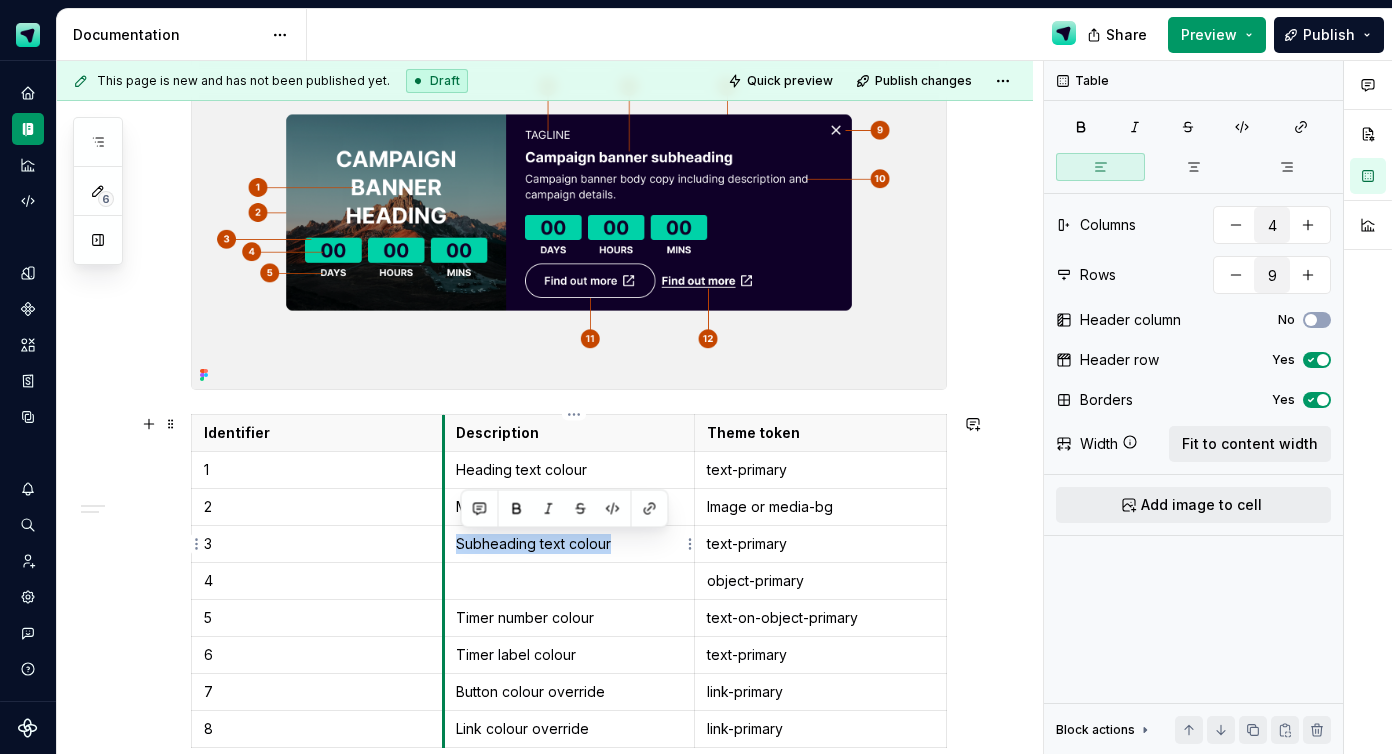drag, startPoint x: 625, startPoint y: 542, endPoint x: 454, endPoint y: 549, distance: 171.14322 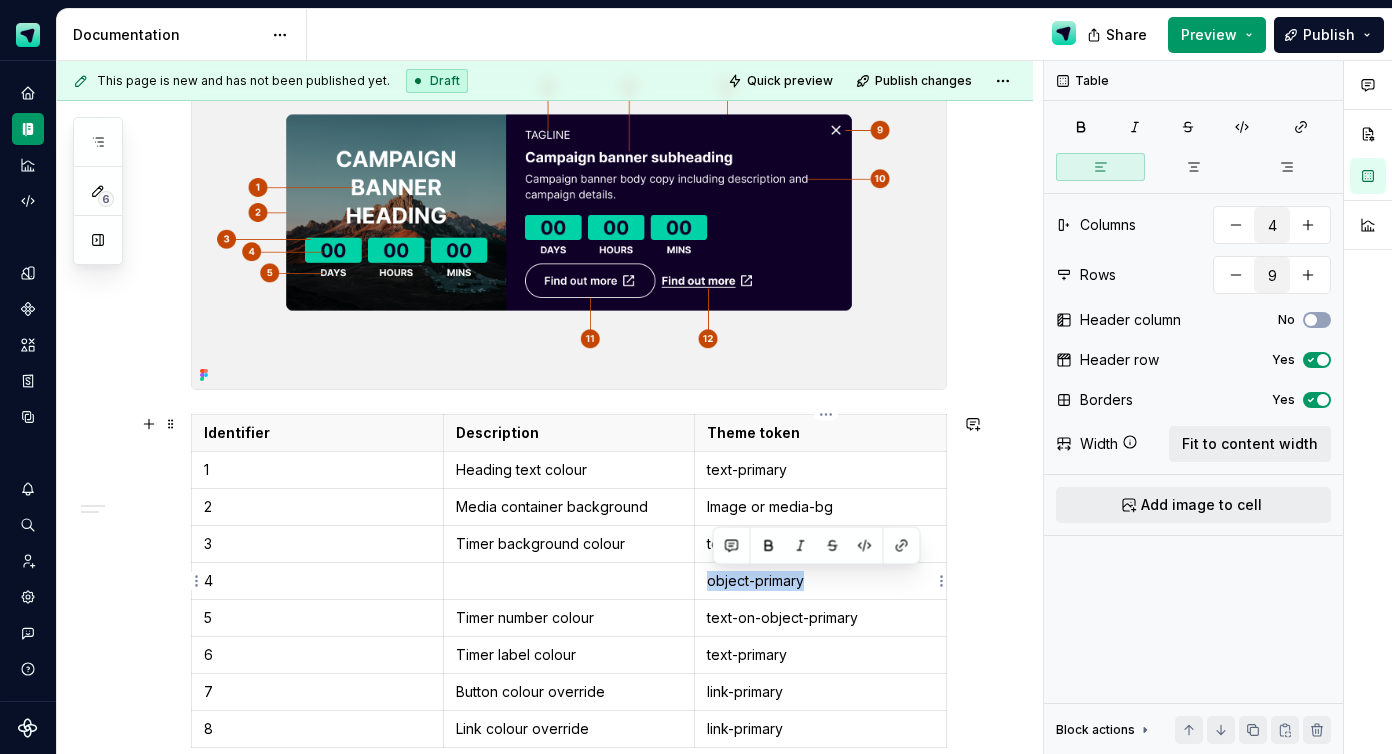 drag, startPoint x: 815, startPoint y: 583, endPoint x: 713, endPoint y: 587, distance: 102.0784 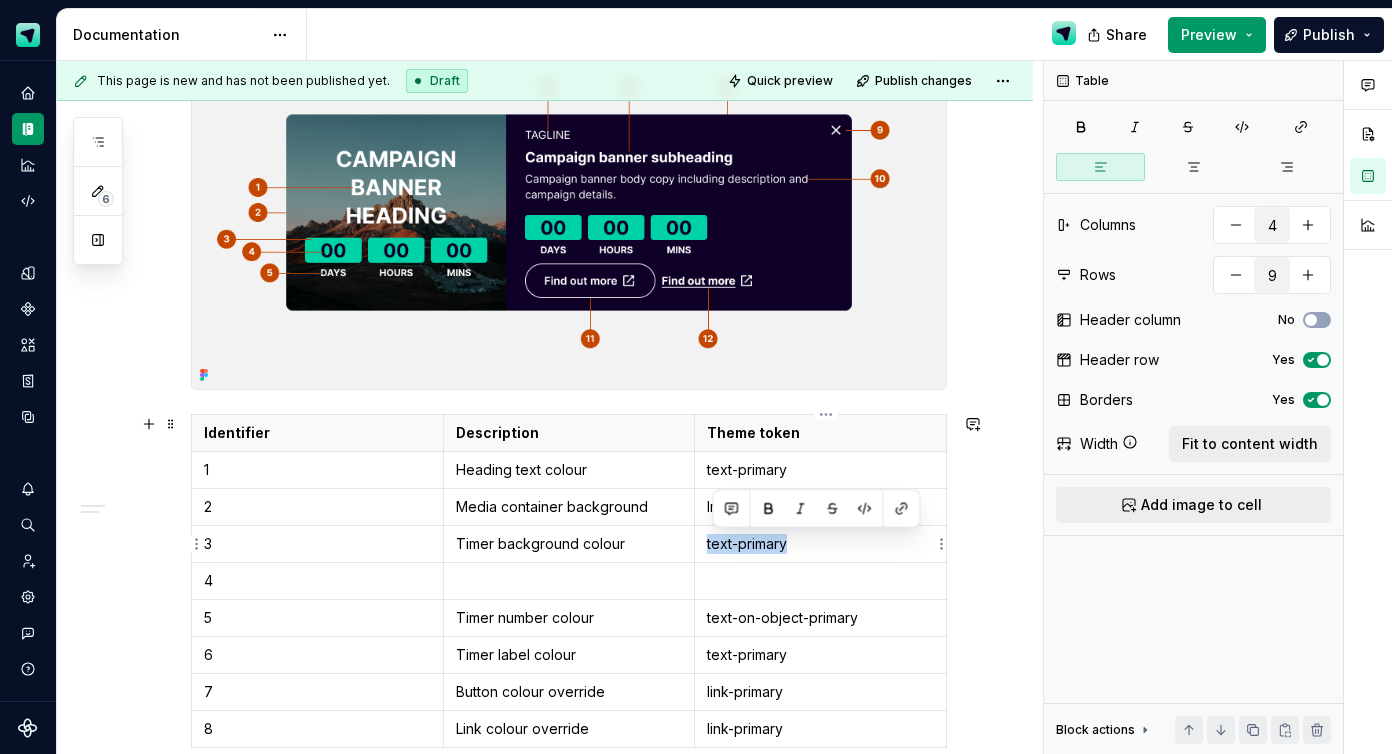 drag, startPoint x: 801, startPoint y: 548, endPoint x: 712, endPoint y: 552, distance: 89.08984 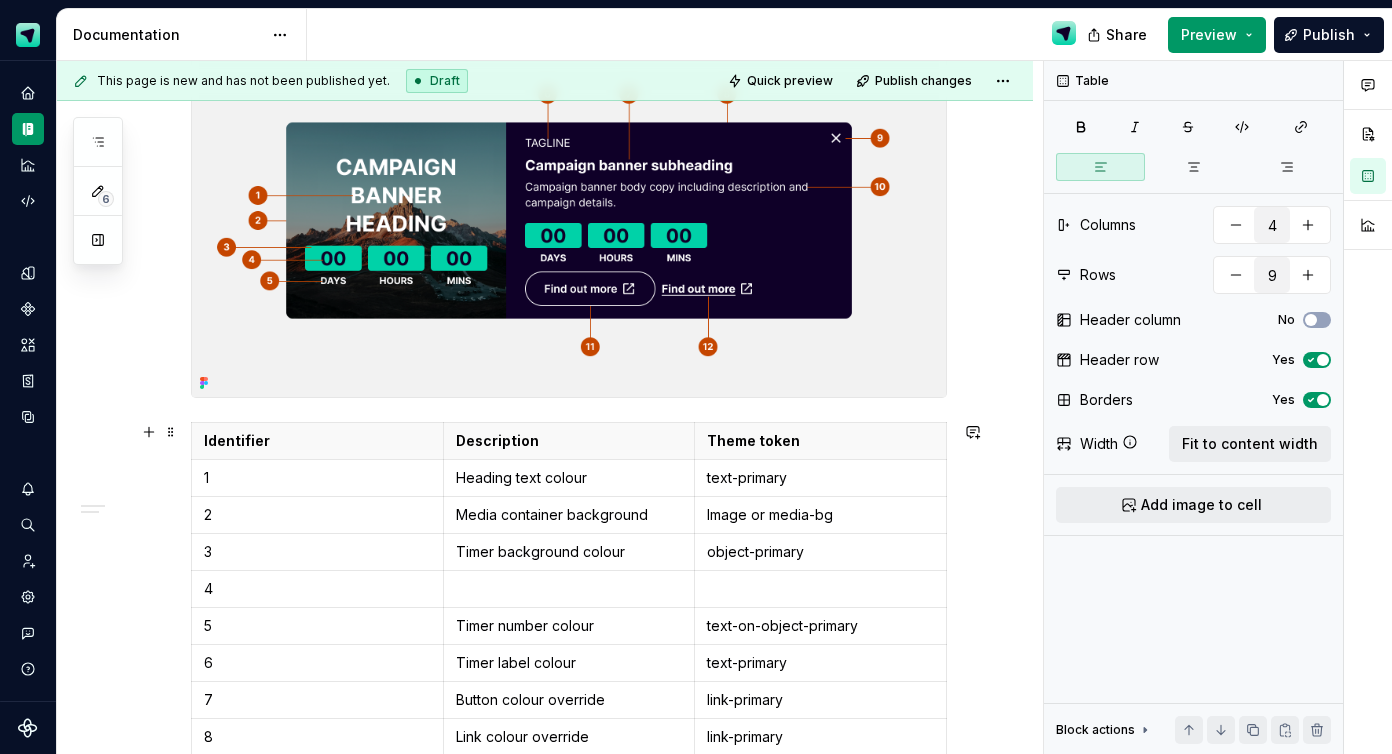 scroll, scrollTop: 398, scrollLeft: 0, axis: vertical 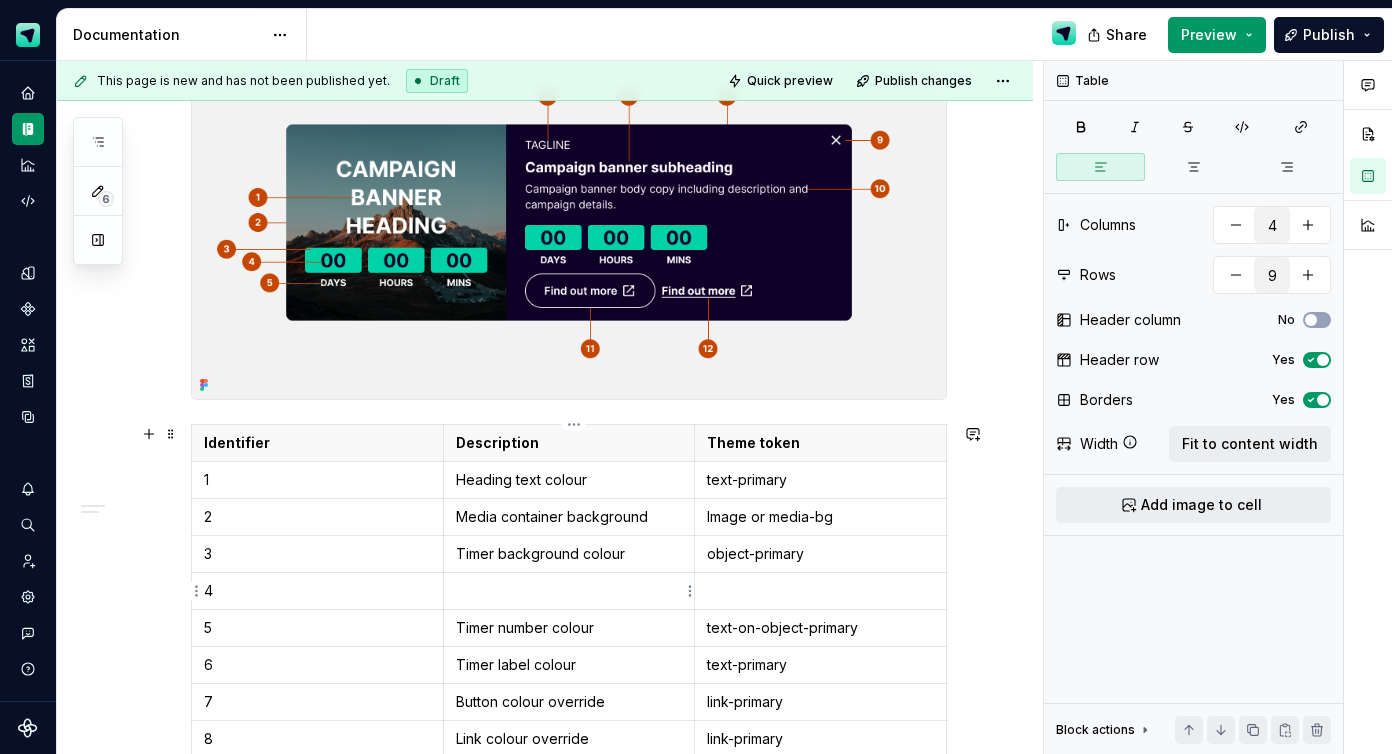 click at bounding box center [569, 591] 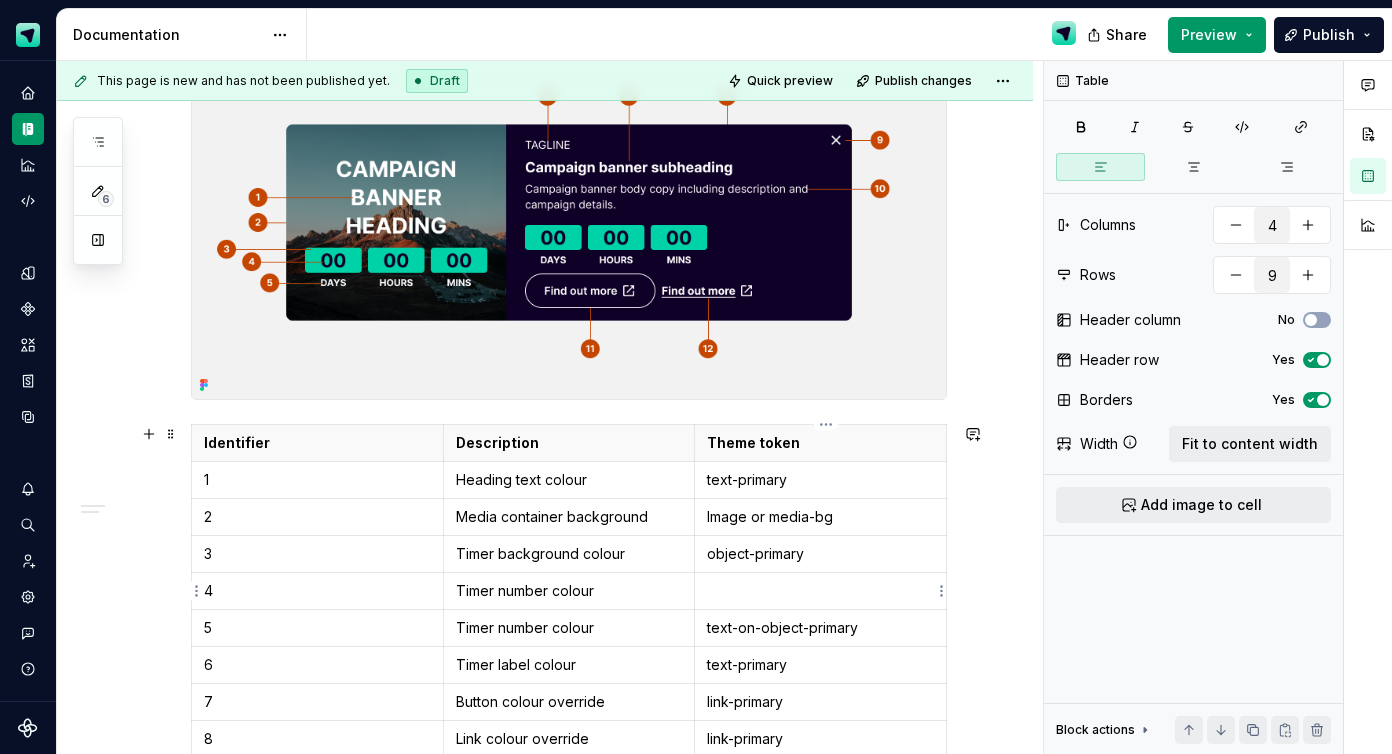 click at bounding box center [820, 591] 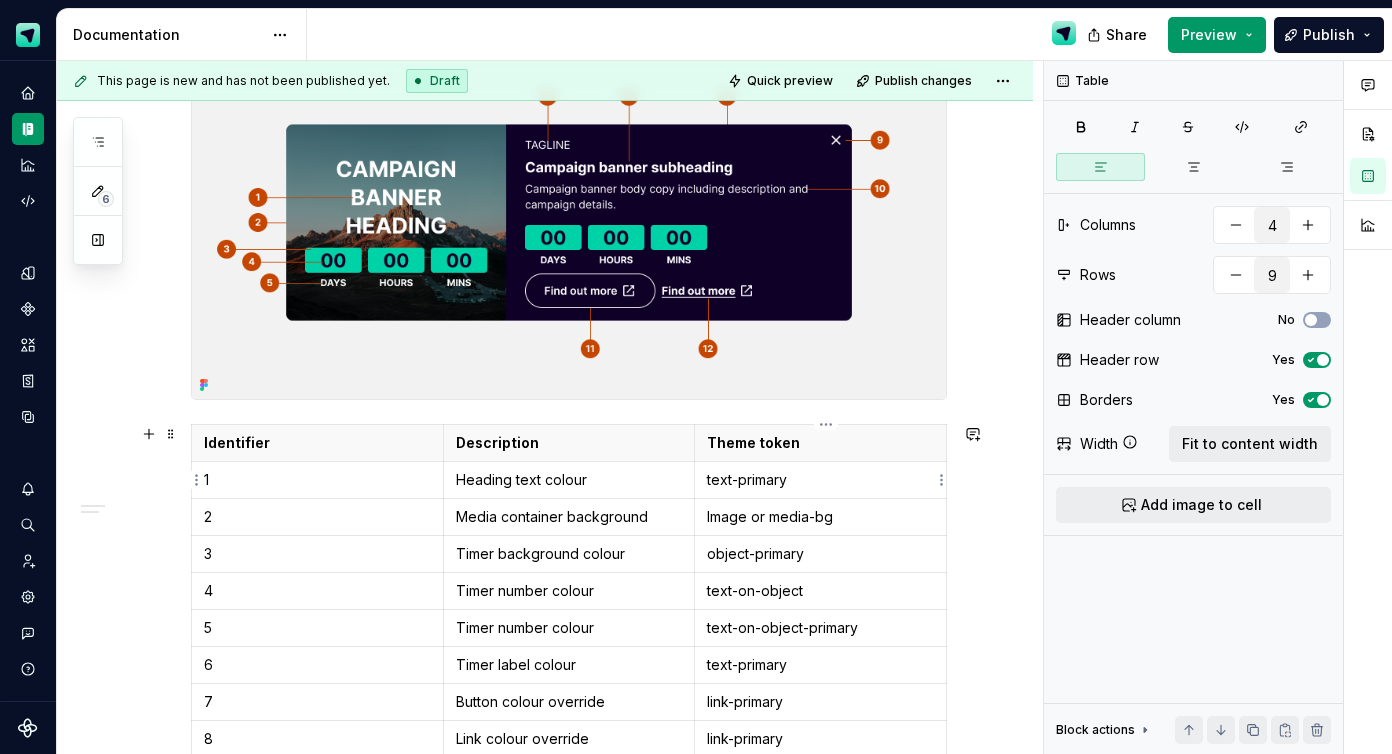 click on "text-primary" at bounding box center (820, 480) 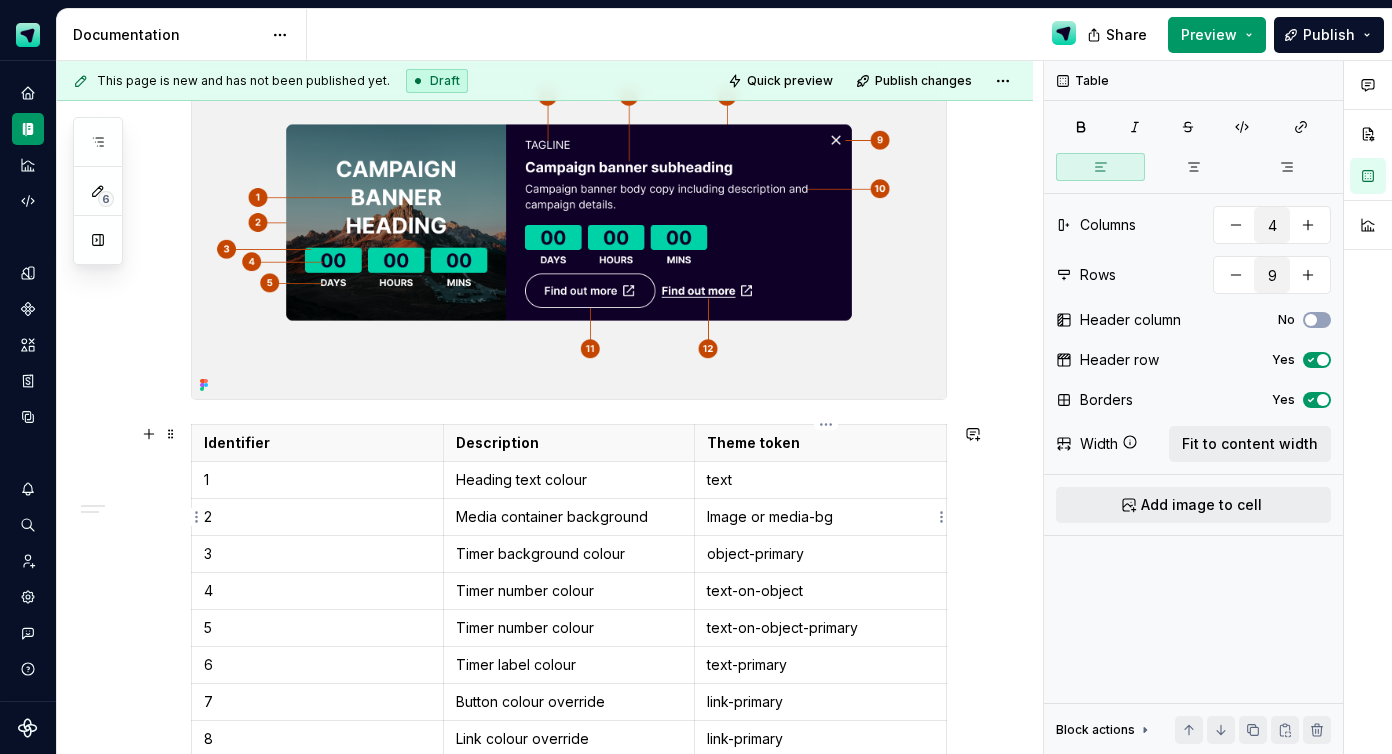 click on "Image or media-bg" at bounding box center (820, 517) 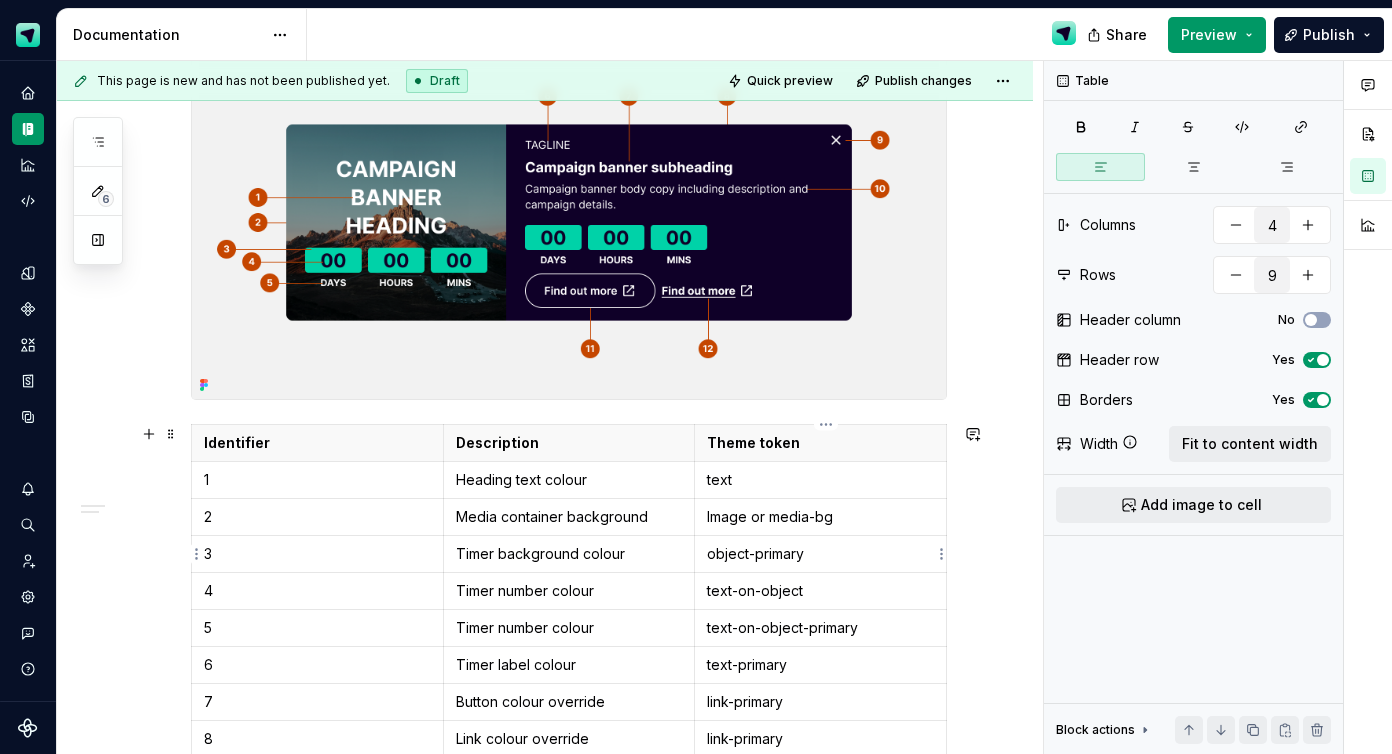 click on "object-primary" at bounding box center [820, 554] 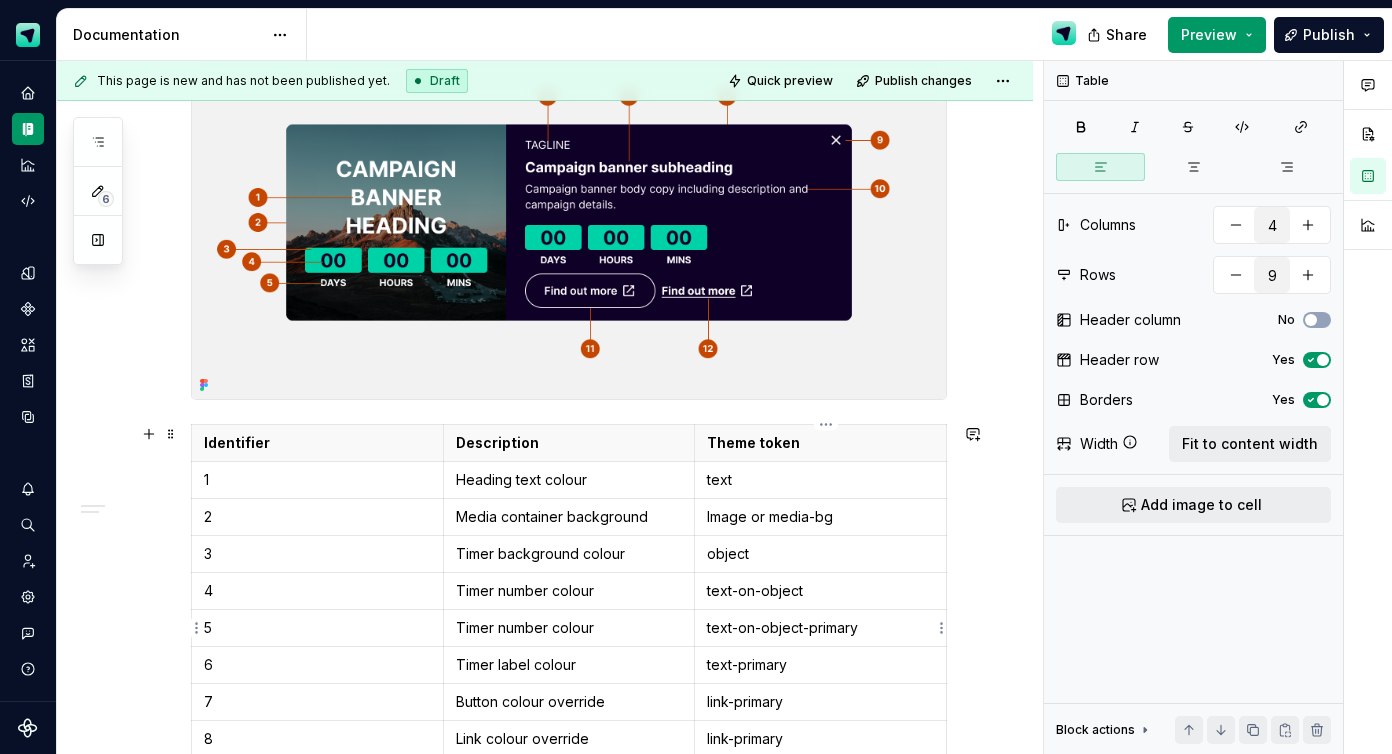 click on "text-on-object-primary" at bounding box center [820, 628] 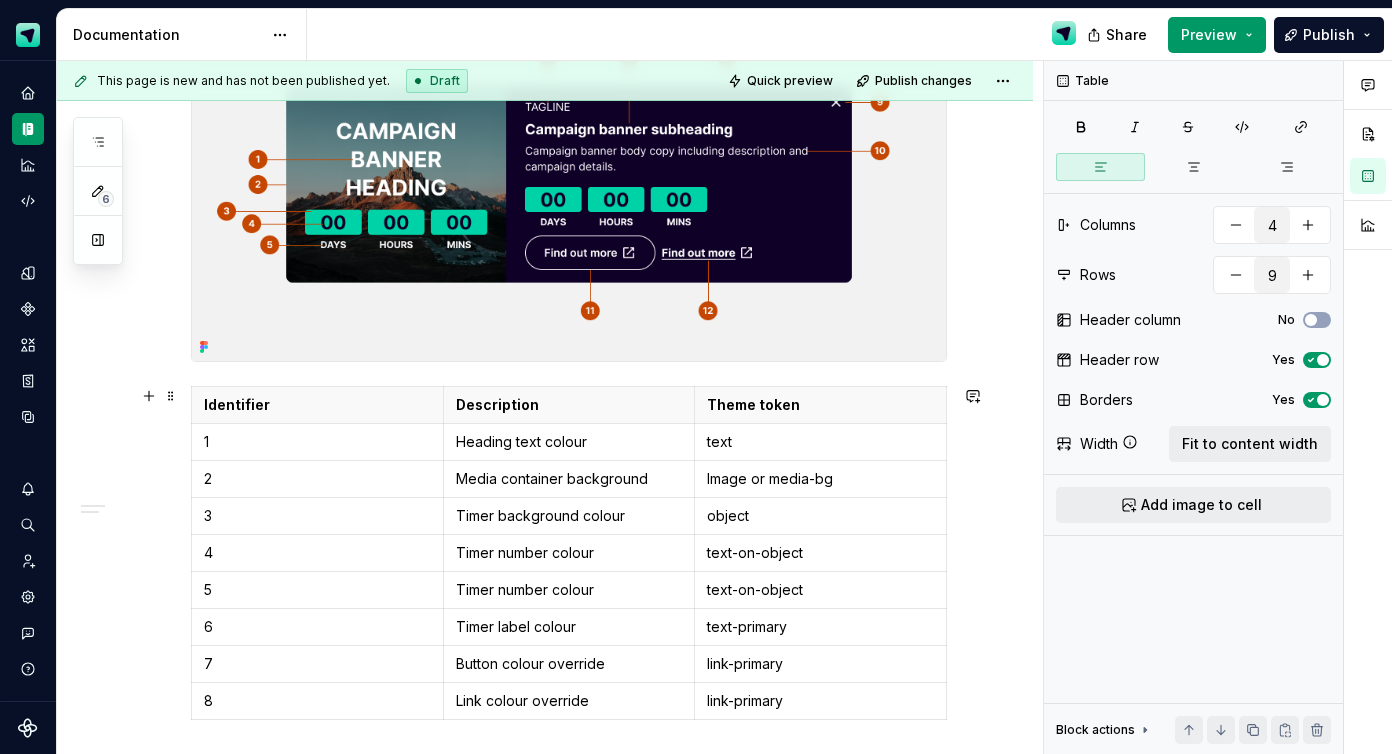 scroll, scrollTop: 438, scrollLeft: 0, axis: vertical 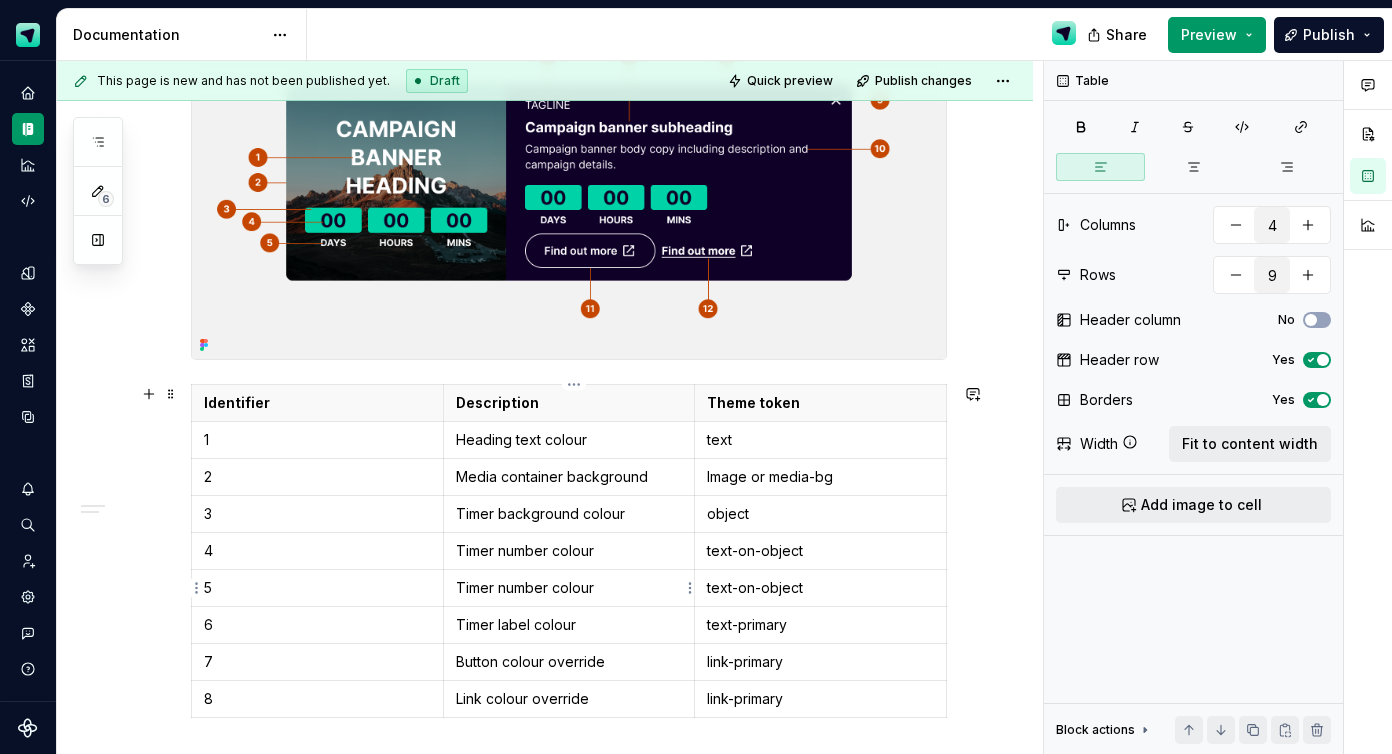 click on "Timer number colour" at bounding box center [569, 588] 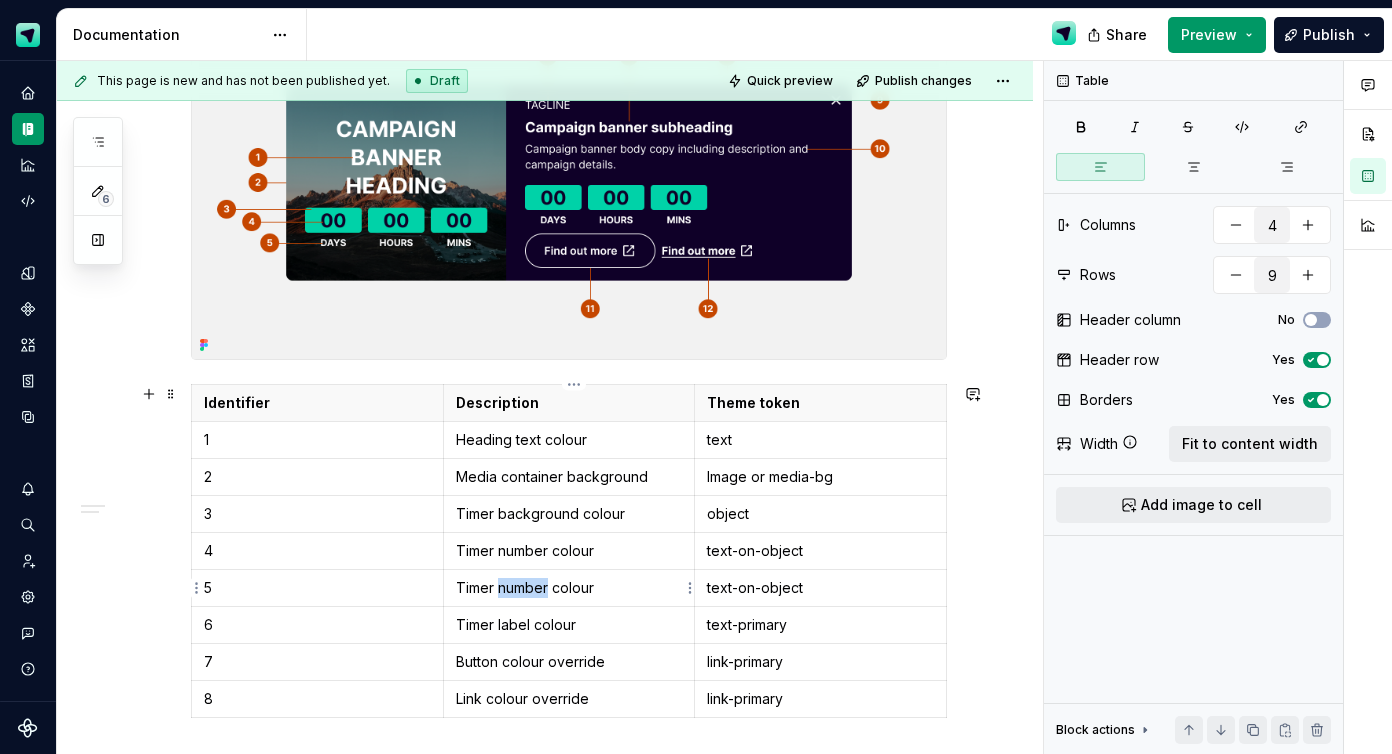click on "Timer number colour" at bounding box center [569, 588] 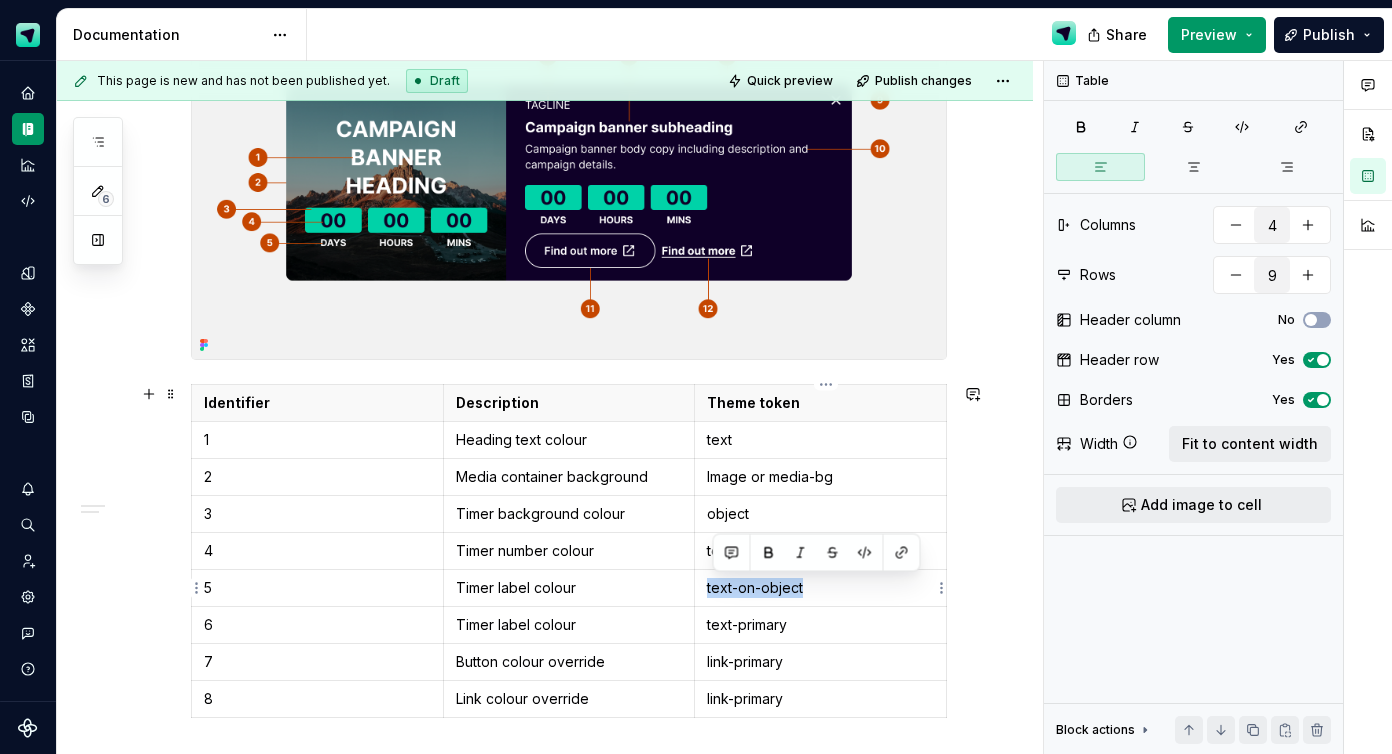 drag, startPoint x: 818, startPoint y: 588, endPoint x: 709, endPoint y: 596, distance: 109.29318 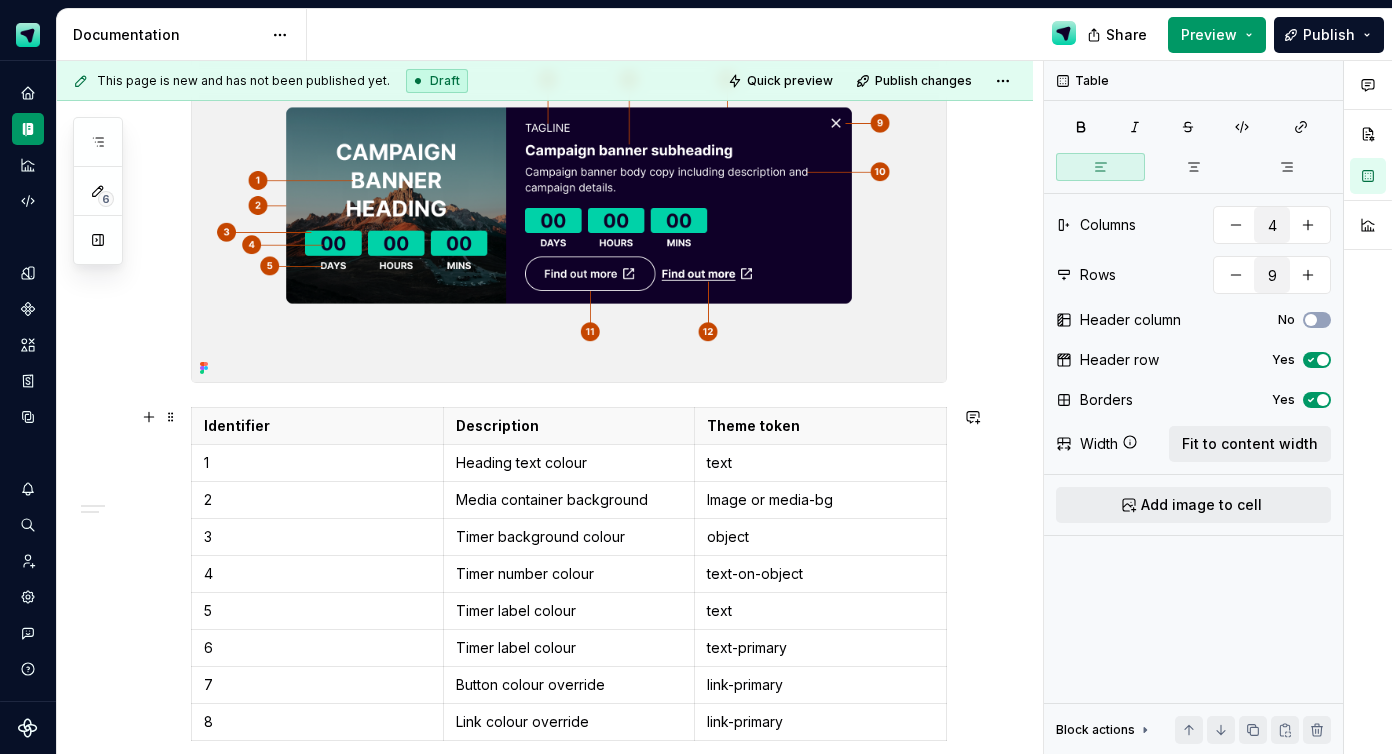 scroll, scrollTop: 414, scrollLeft: 0, axis: vertical 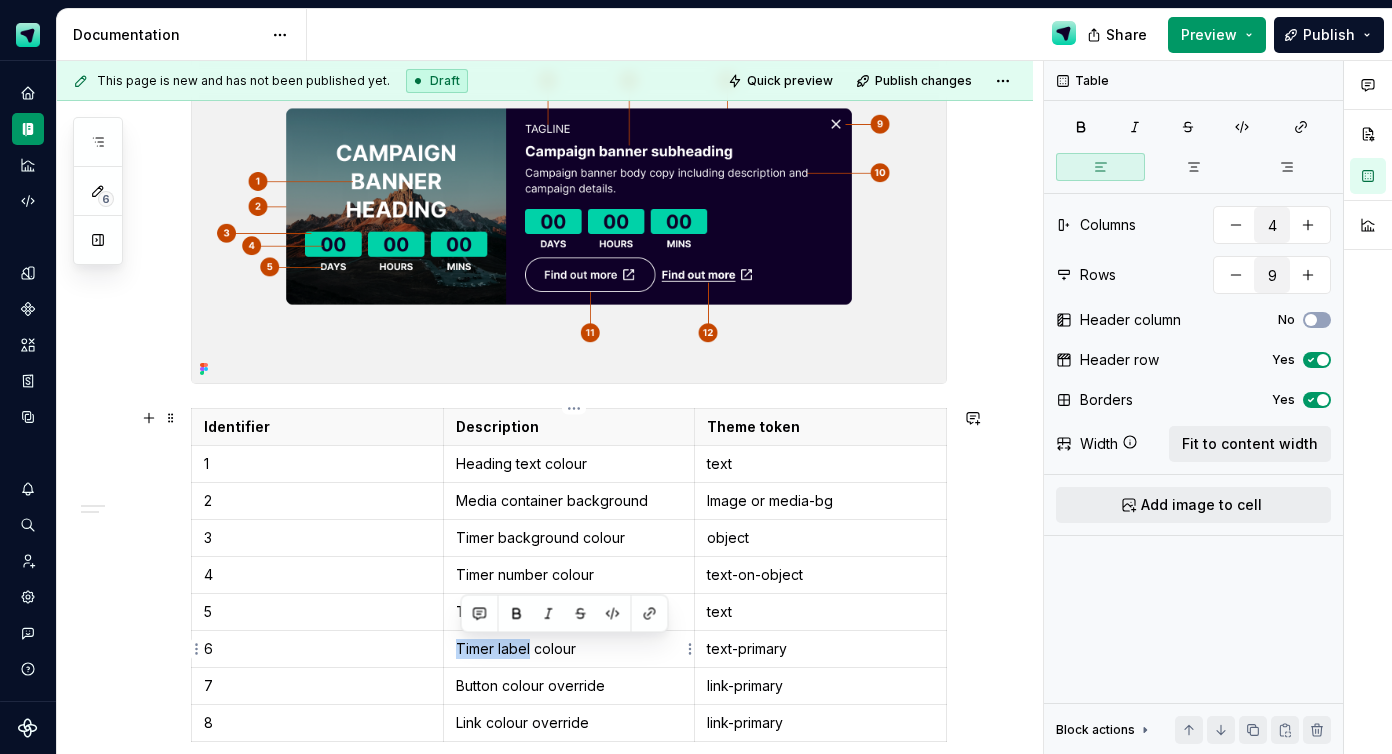drag, startPoint x: 533, startPoint y: 649, endPoint x: 451, endPoint y: 649, distance: 82 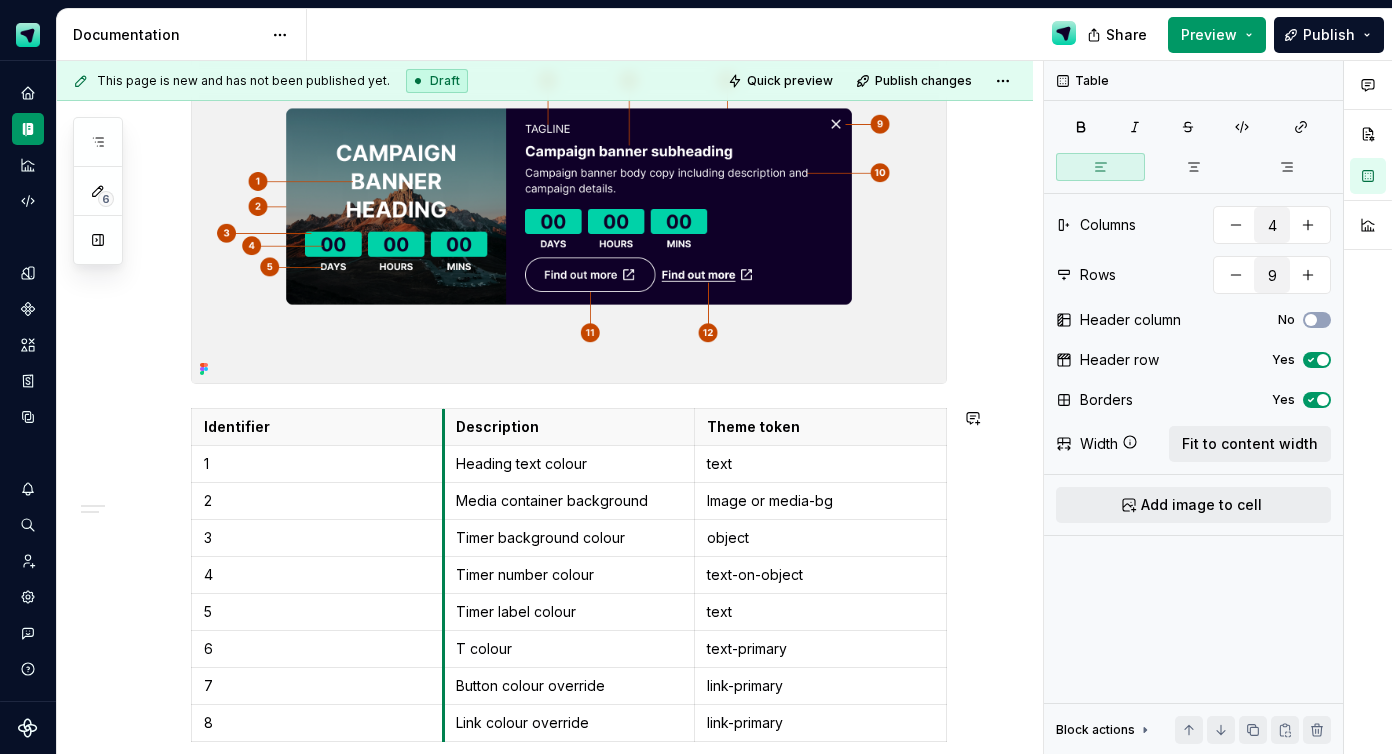 scroll, scrollTop: 417, scrollLeft: 0, axis: vertical 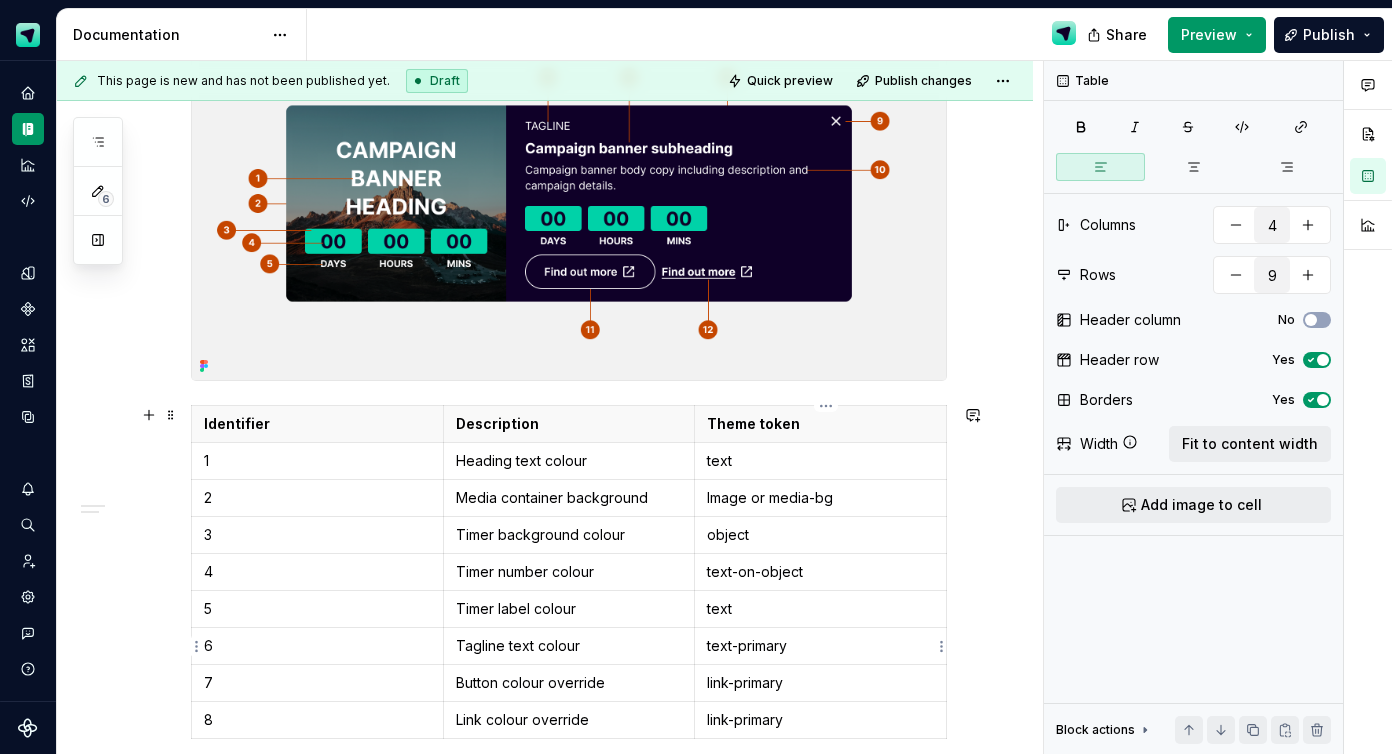 click on "text-primary" at bounding box center (820, 646) 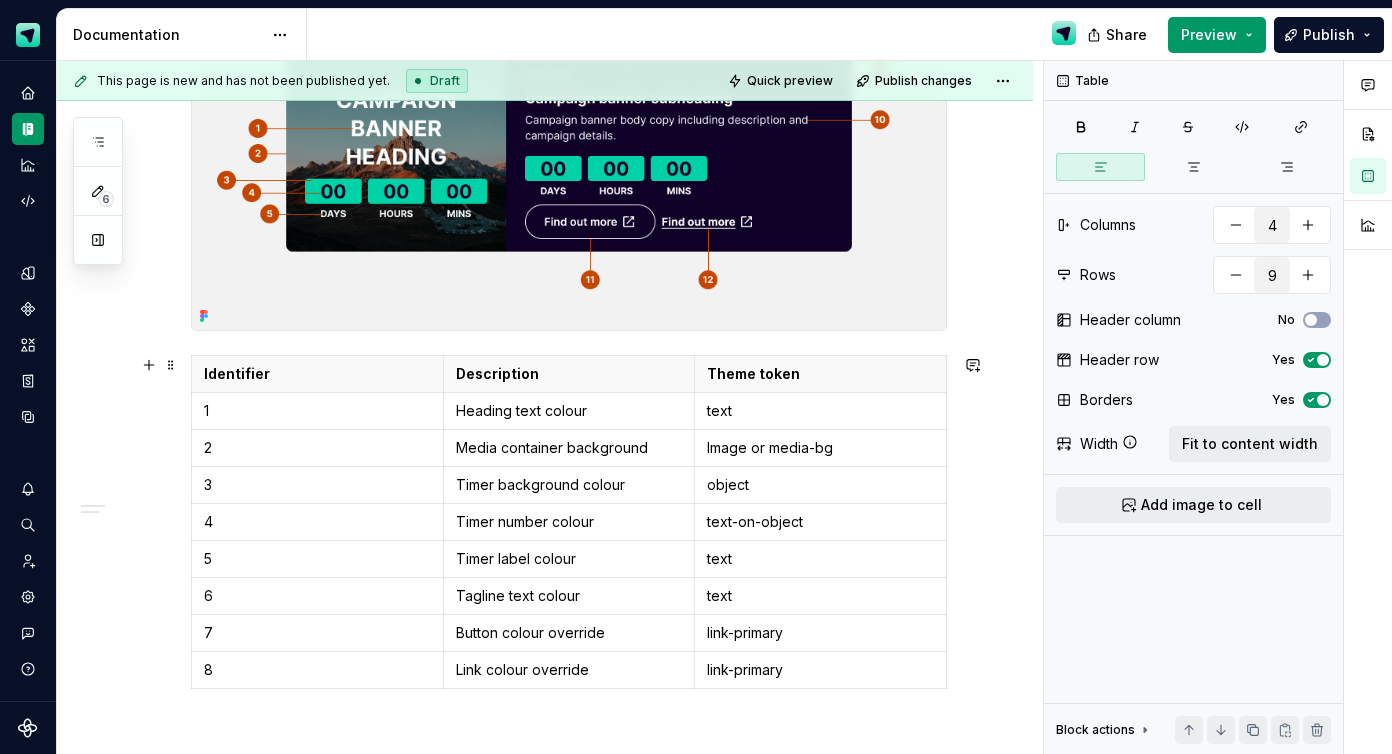 scroll, scrollTop: 470, scrollLeft: 0, axis: vertical 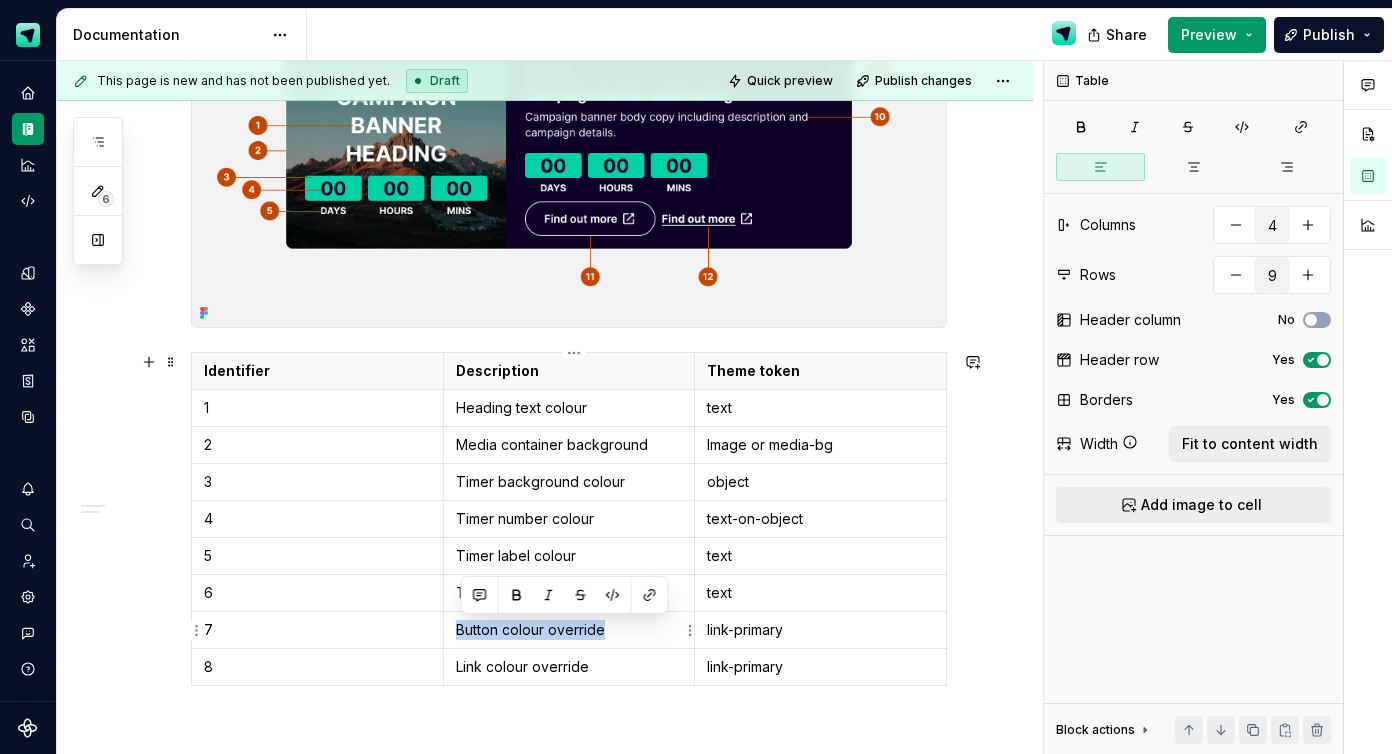 drag, startPoint x: 610, startPoint y: 629, endPoint x: 468, endPoint y: 634, distance: 142.088 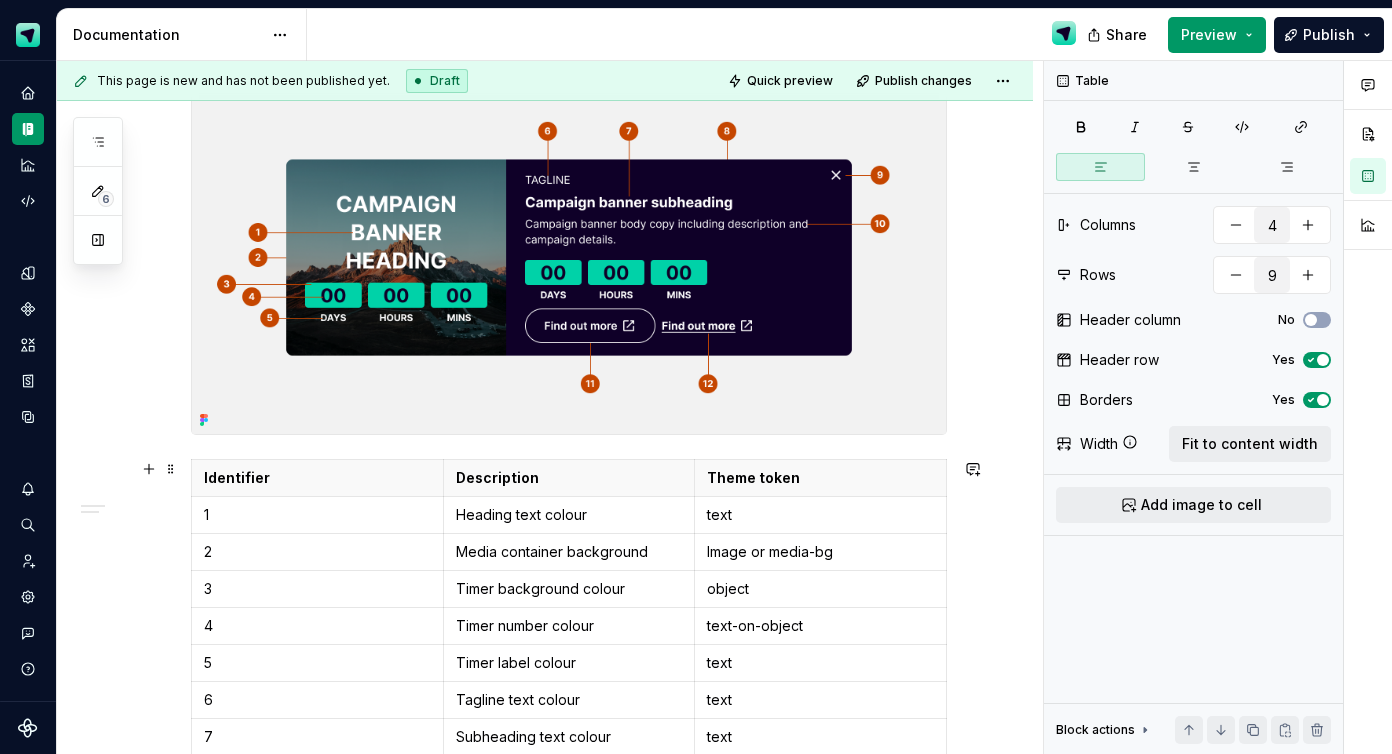 scroll, scrollTop: 449, scrollLeft: 0, axis: vertical 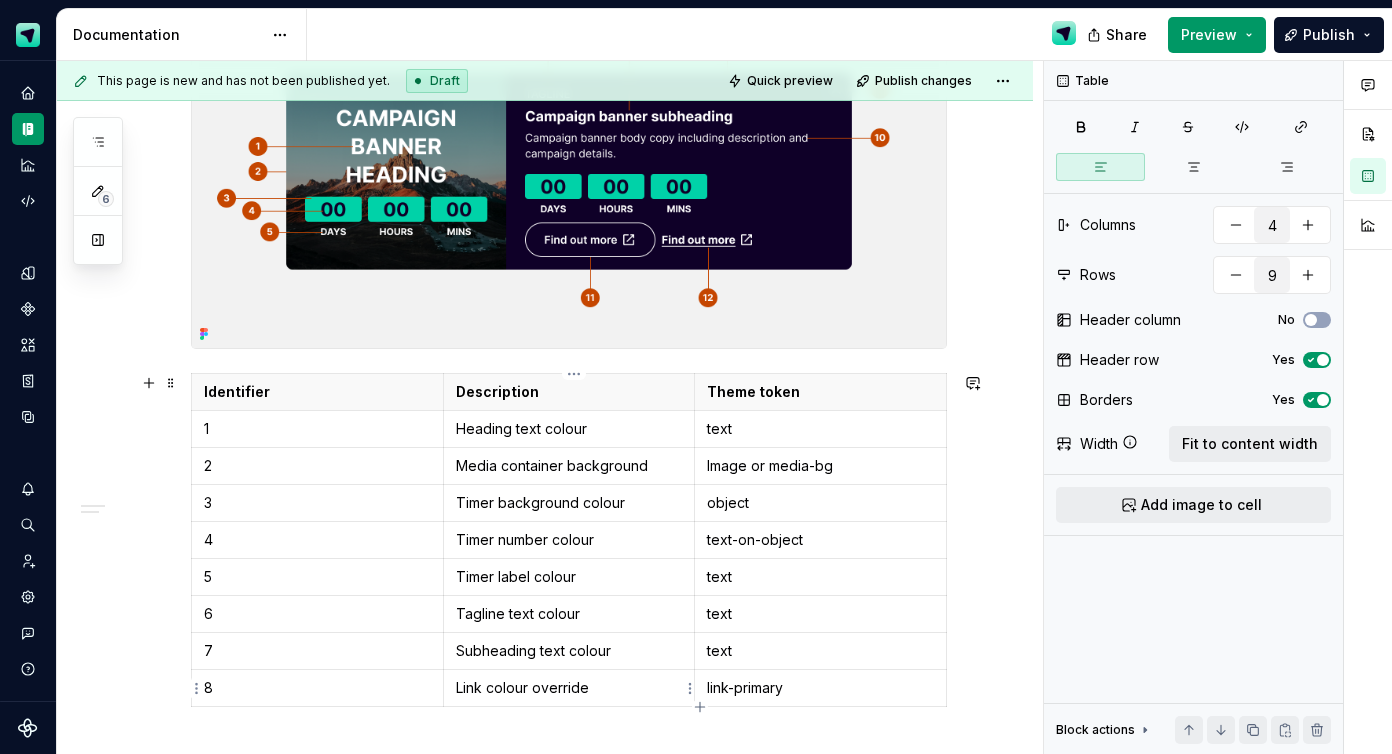 click on "Link colour override" at bounding box center [569, 688] 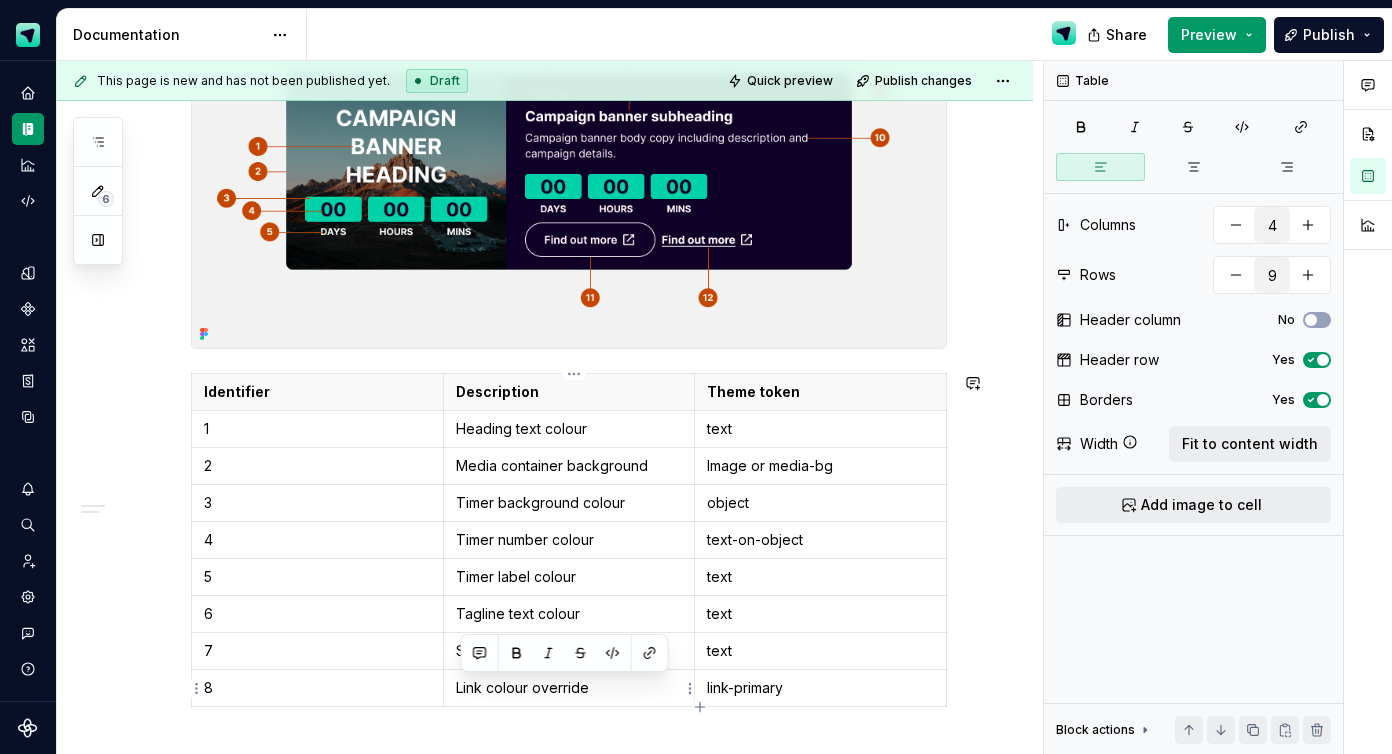 scroll, scrollTop: 491, scrollLeft: 0, axis: vertical 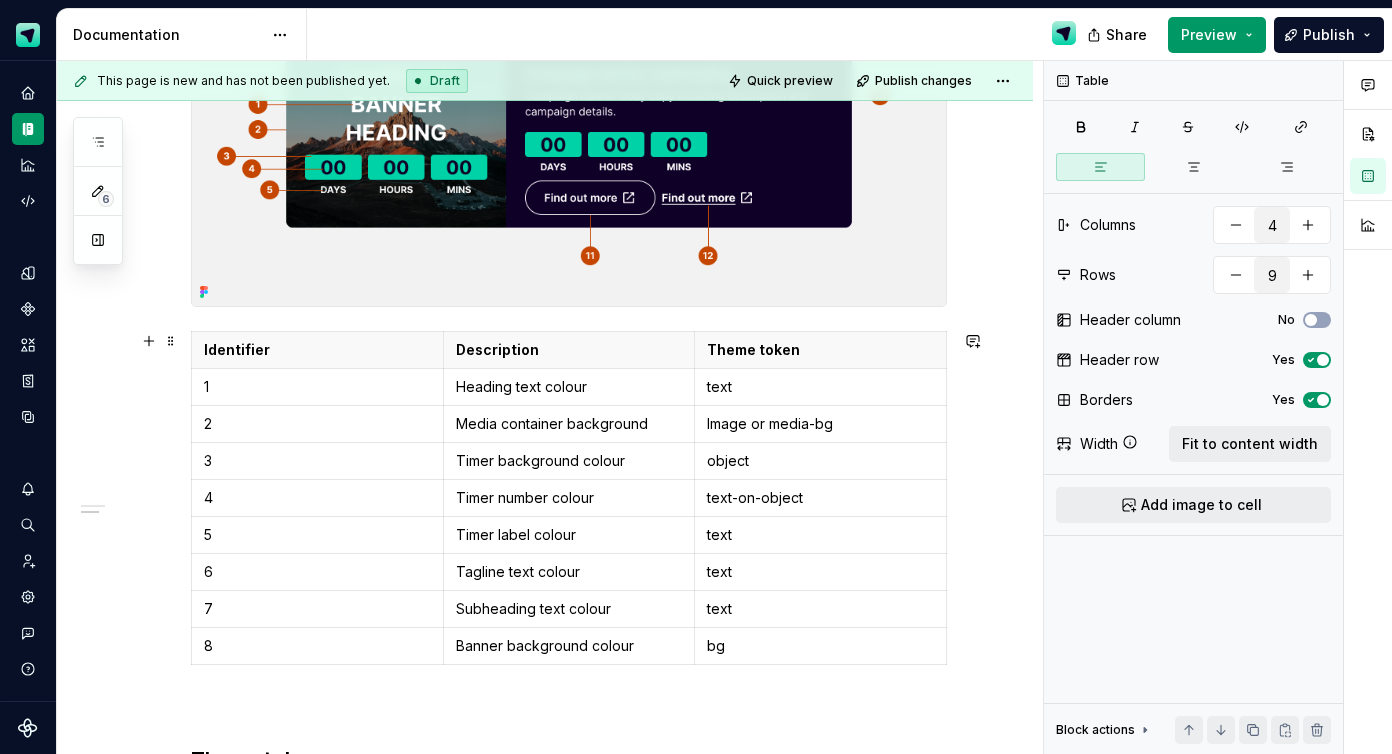 click on "Banner background colour" at bounding box center [569, 646] 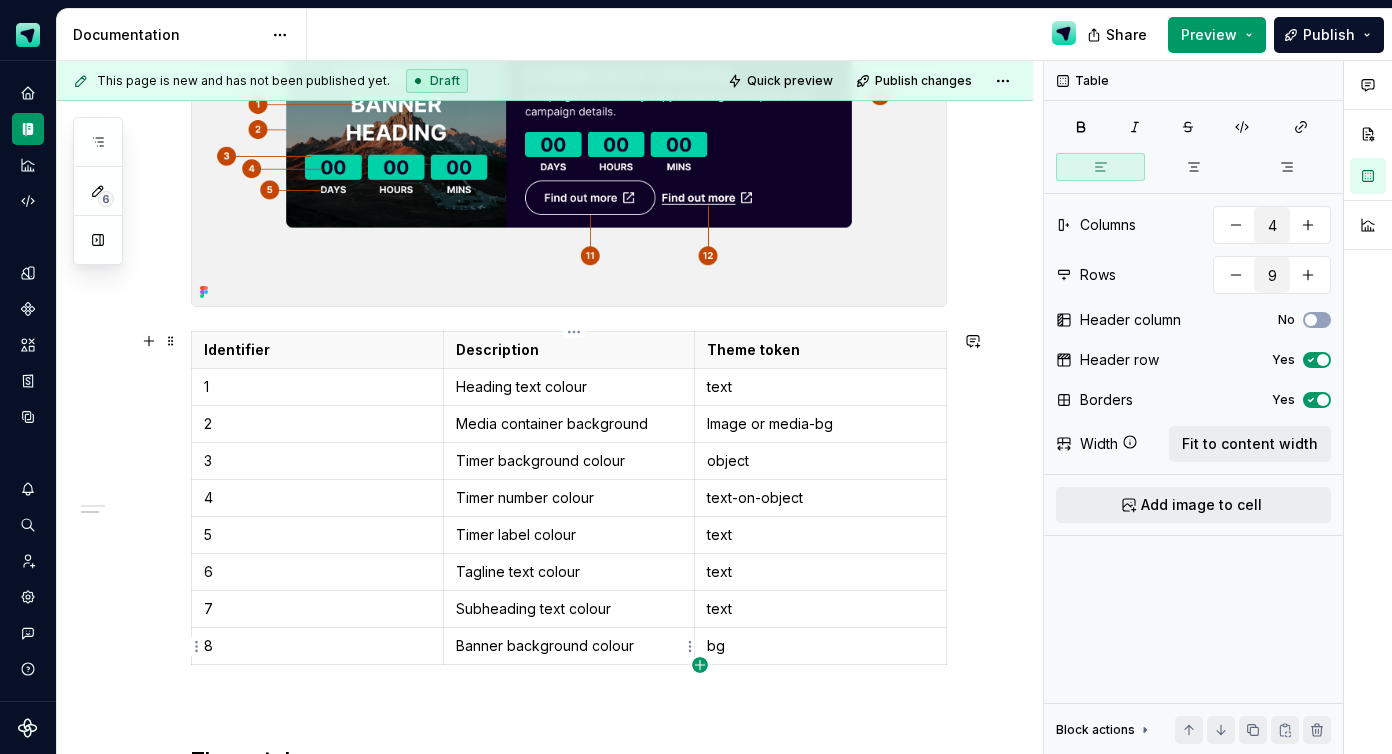 click 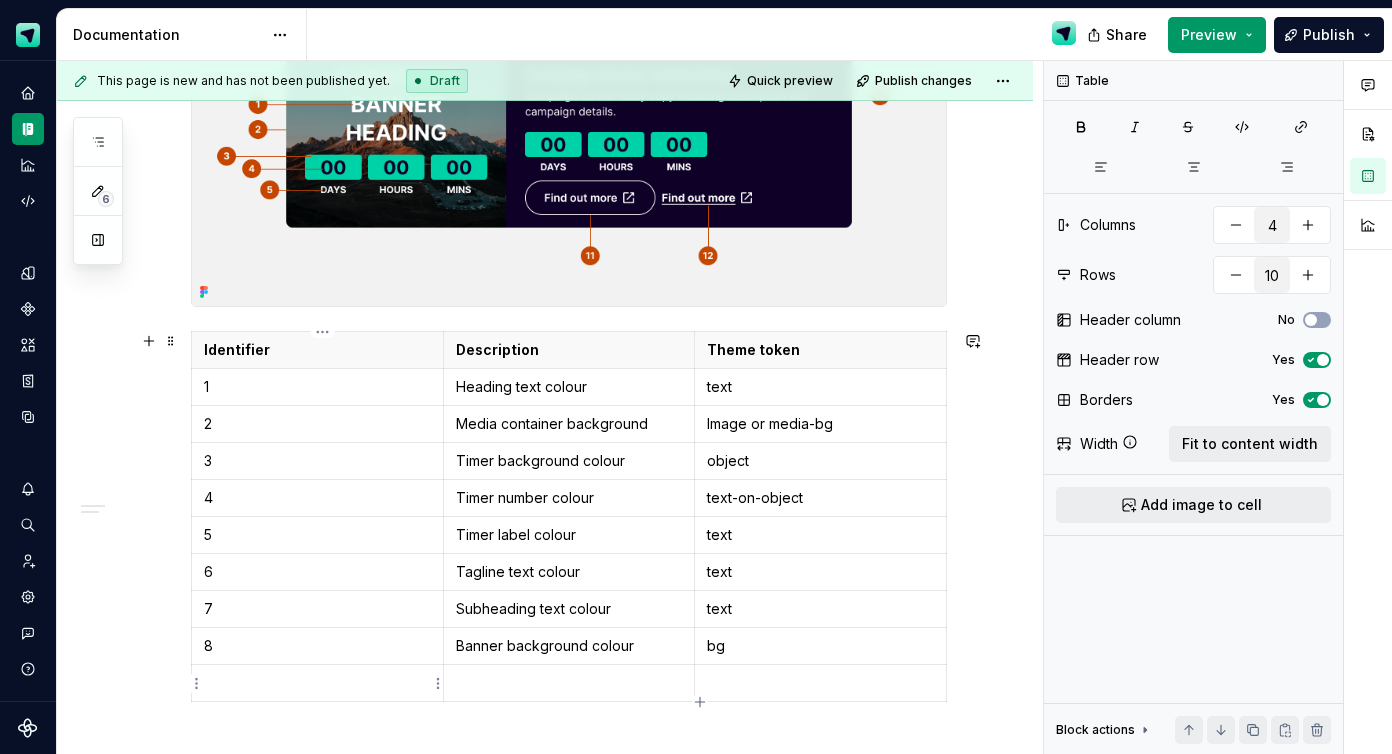 click at bounding box center (318, 683) 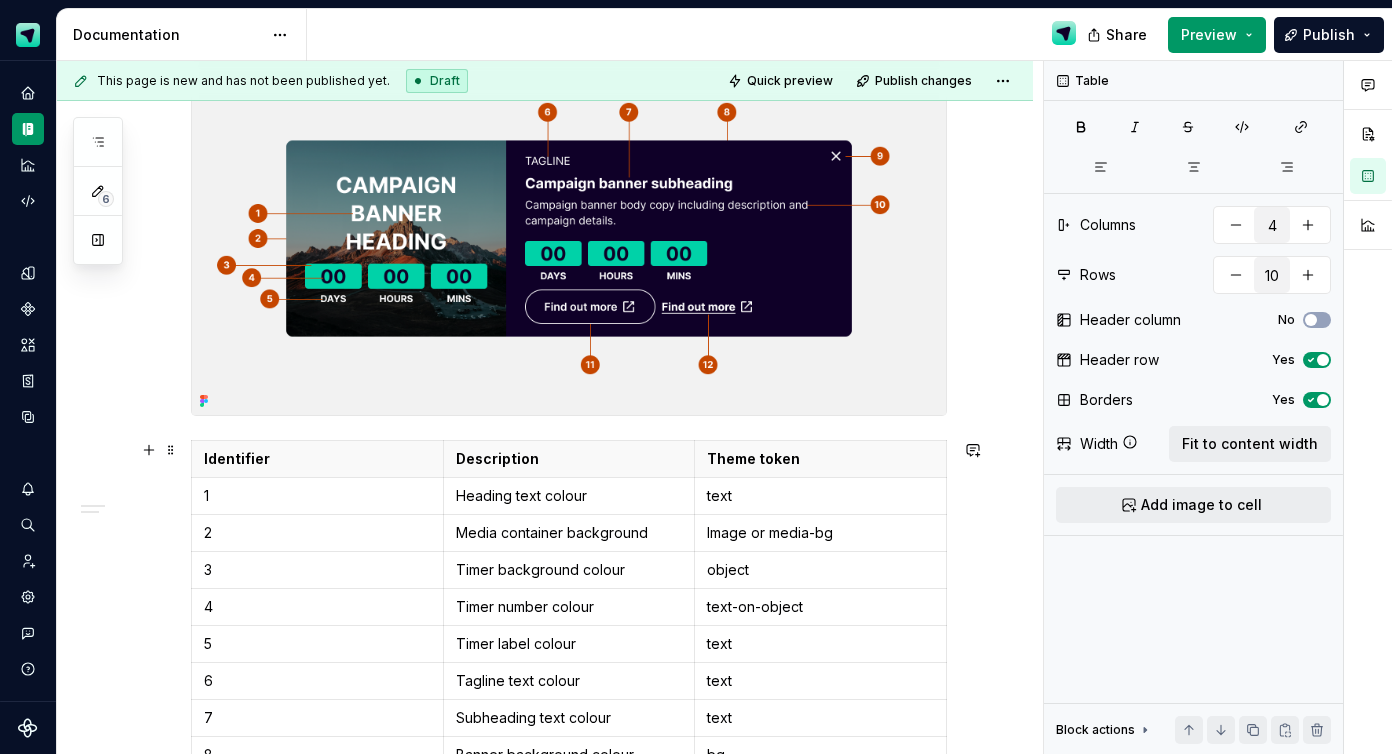 scroll, scrollTop: 543, scrollLeft: 0, axis: vertical 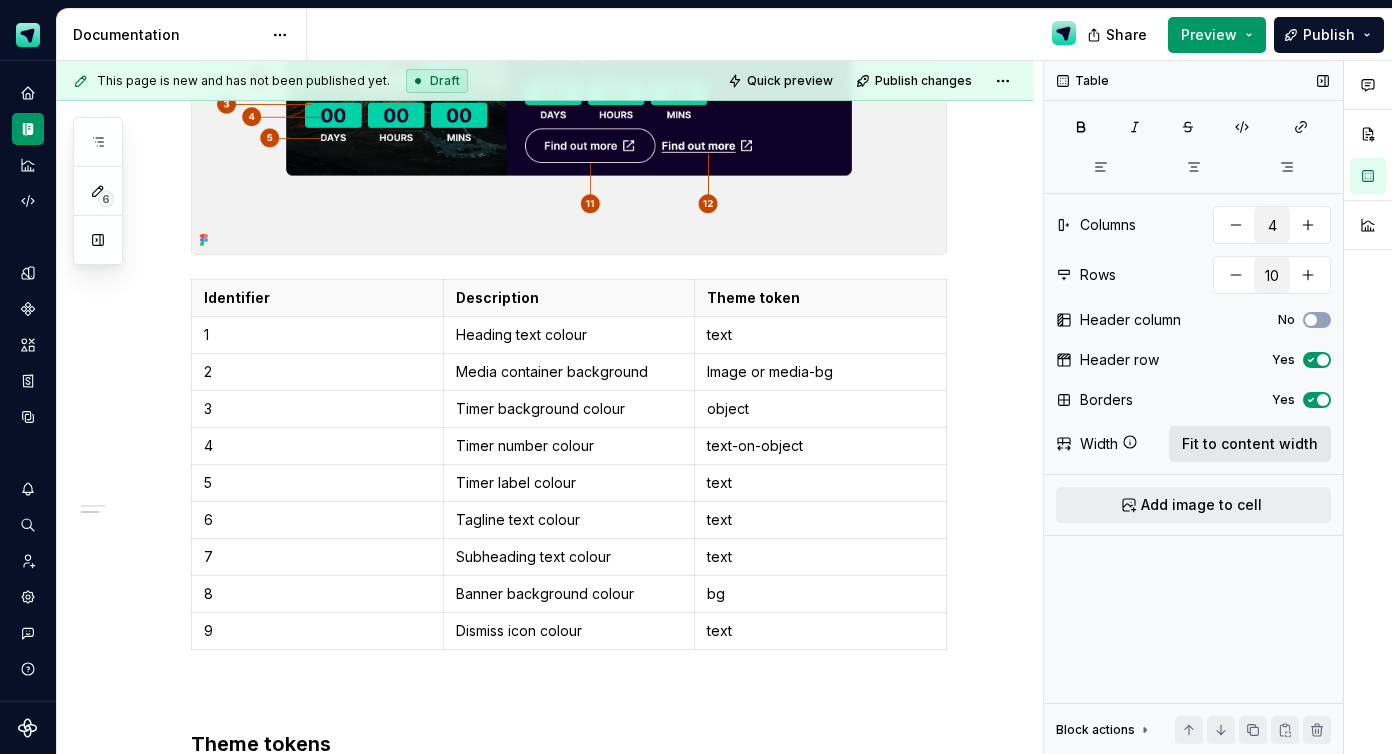 click on "Fit to content width" at bounding box center (1250, 444) 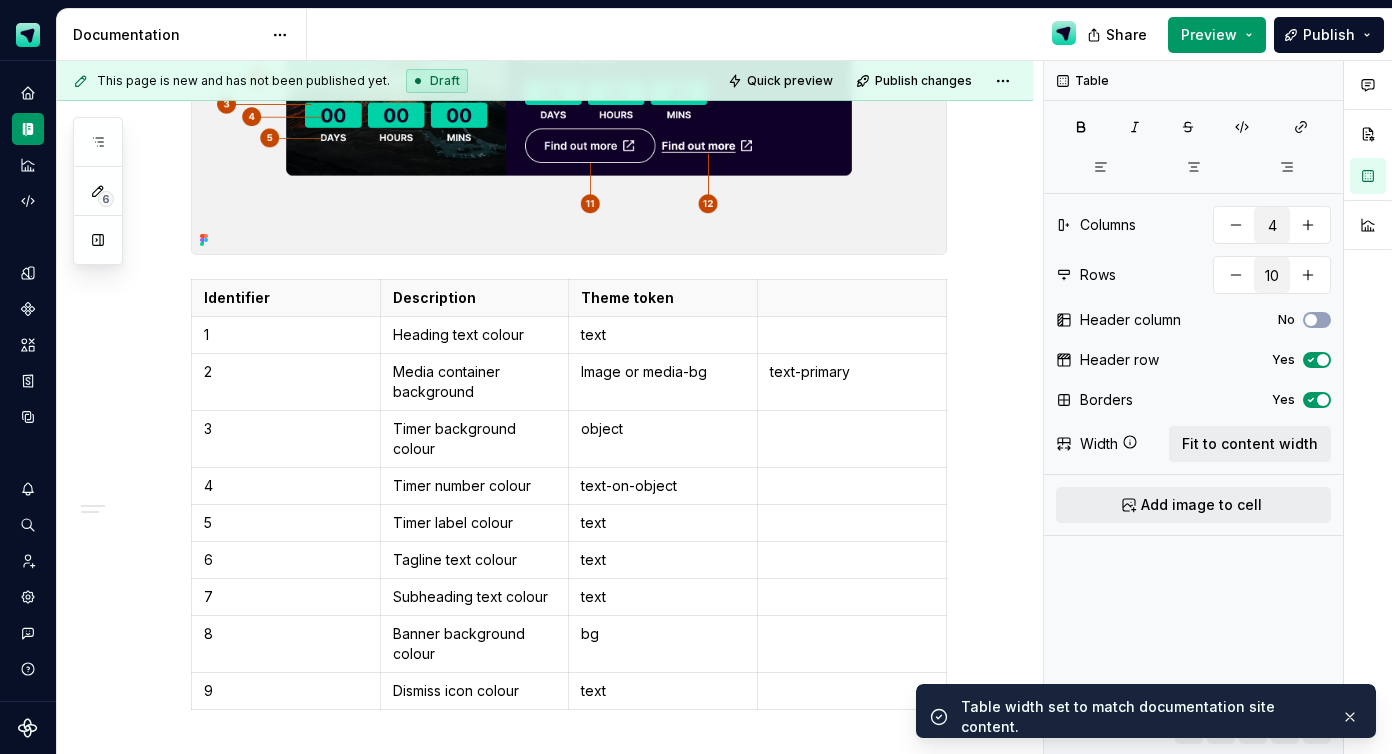 click on "Scout Design System Design system data Documentation Share Preview Publish 6 Pages Add
Accessibility guide for tree Page tree.
Navigate the tree with the arrow keys. Common tree hotkeys apply. Further keybindings are available:
enter to execute primary action on focused item
f2 to start renaming the focused item
escape to abort renaming an item
control+d to start dragging selected items
Scout Design System Foundations Colour Brand Colours Core UI Colours Overlays Semantic Colours Themes Component Typography Structure Elevation Opacity Icons Components Page Template Accepted payment types Accordion Banner Button Campaign banner Hero campaign banner Overview Structure Styling Guidance  Promo campaign banner Overview Structure Styling Guidance  Divider Footer Global messaging Header Icon button In-scroll banner Input Little search input Merchandising pill Notification Pill Price display Product Block Progress indicator Sticky footer Switch 1" at bounding box center [696, 377] 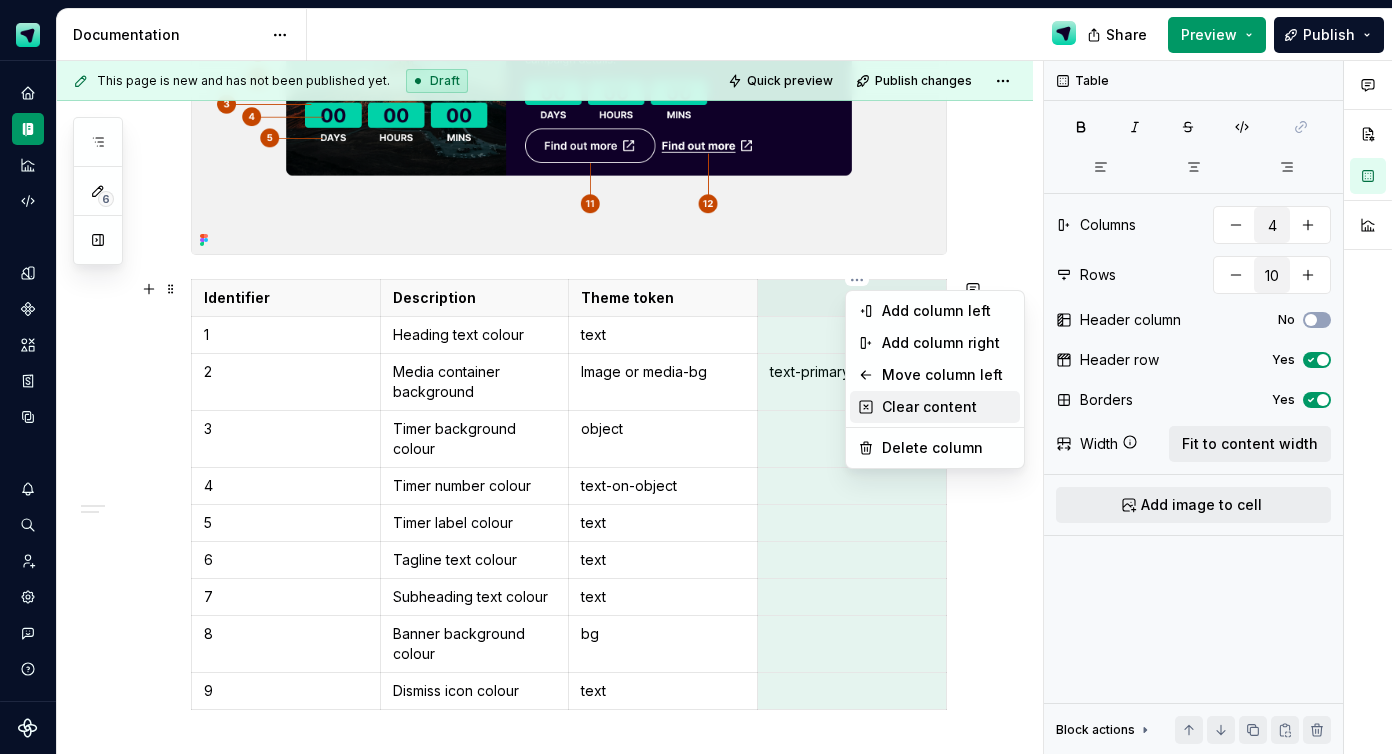 type on "*" 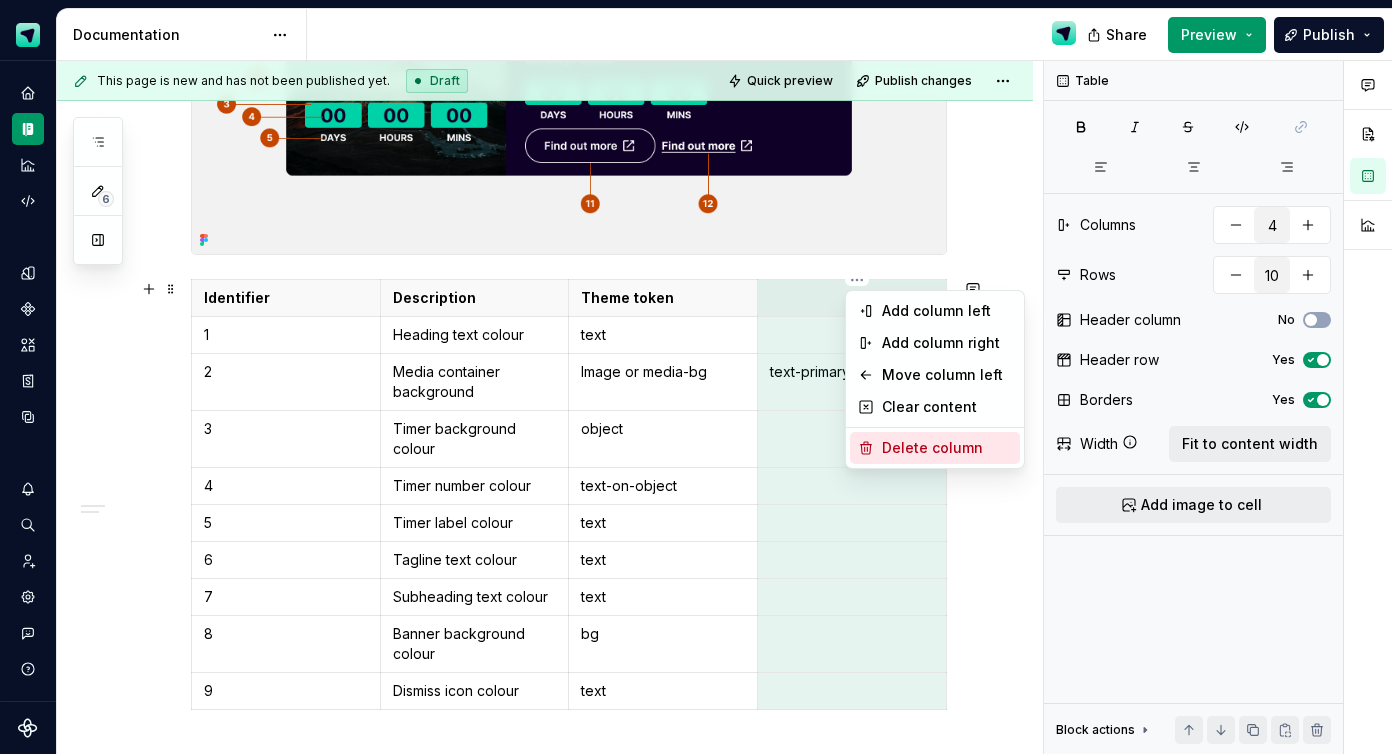 click on "Delete column" at bounding box center (947, 448) 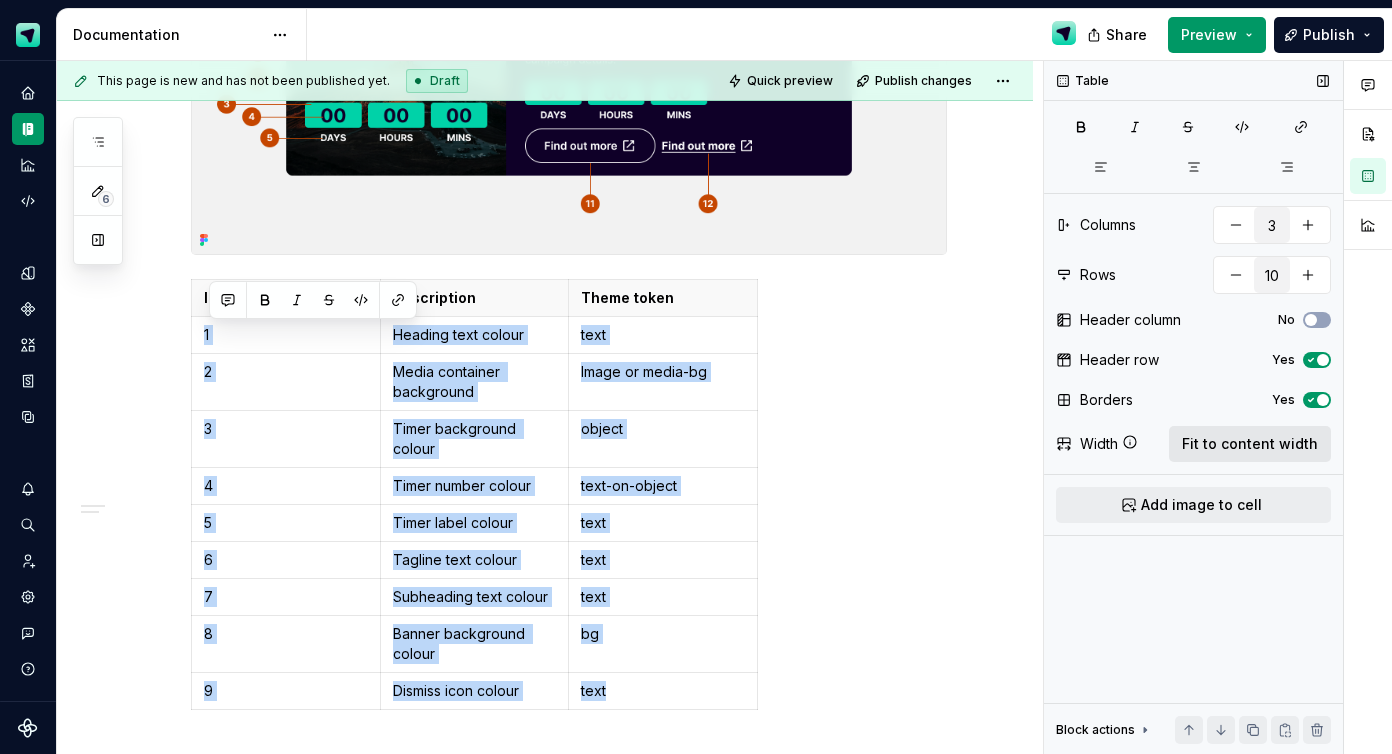 click on "Fit to content width" at bounding box center (1250, 444) 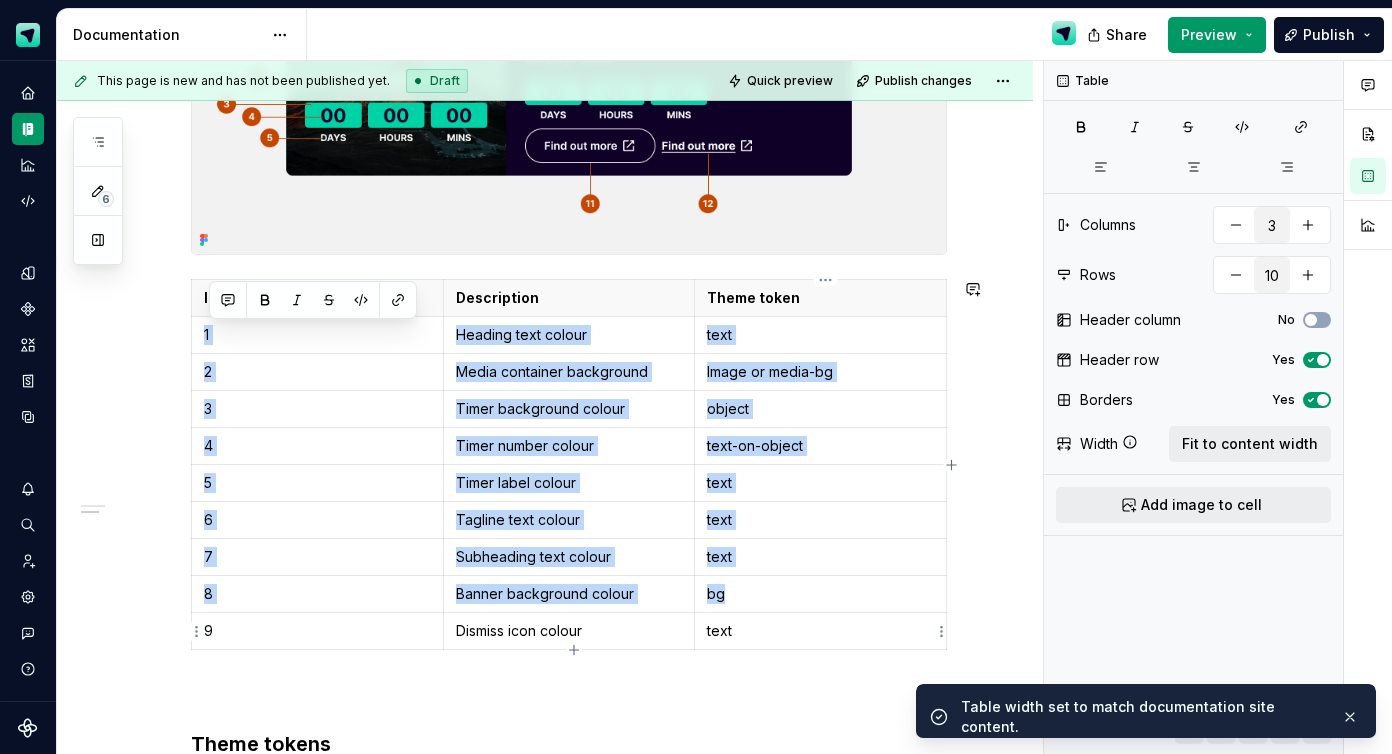 click on "text" at bounding box center (821, 631) 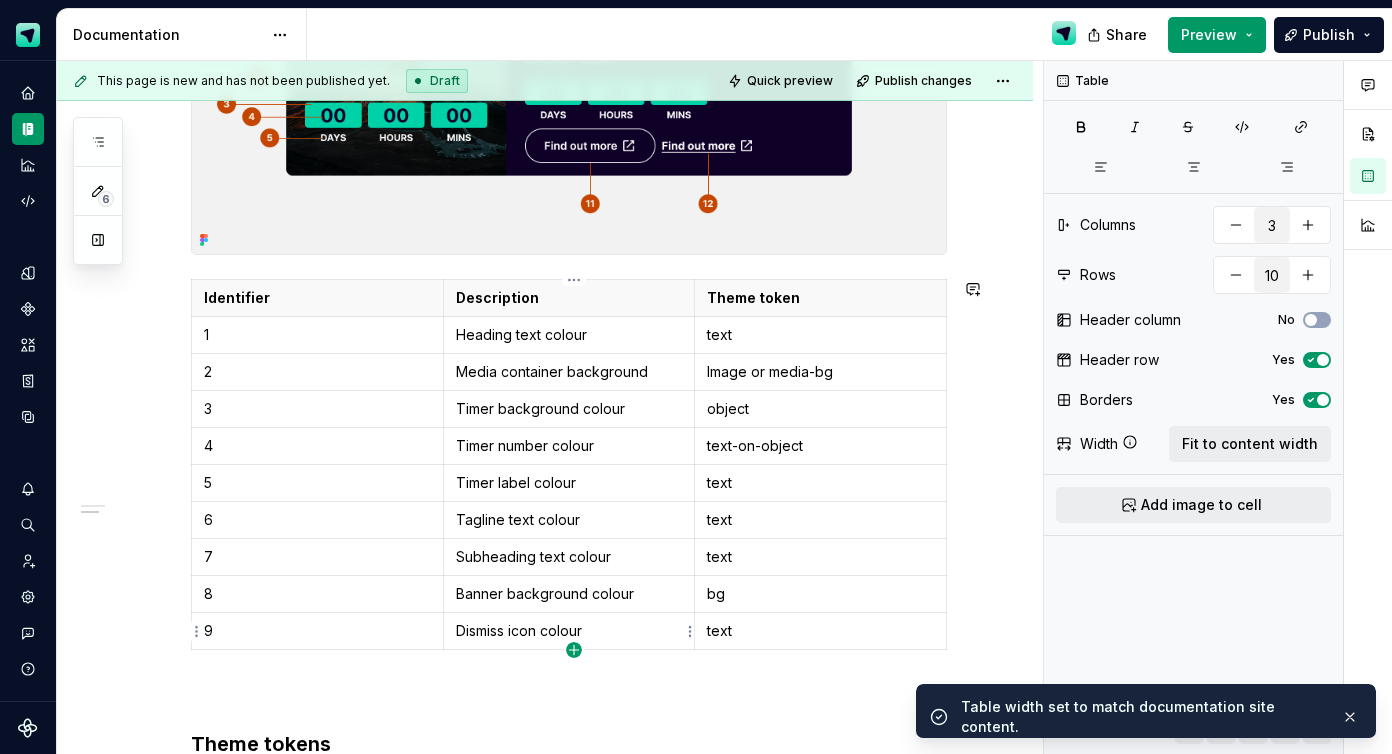 click 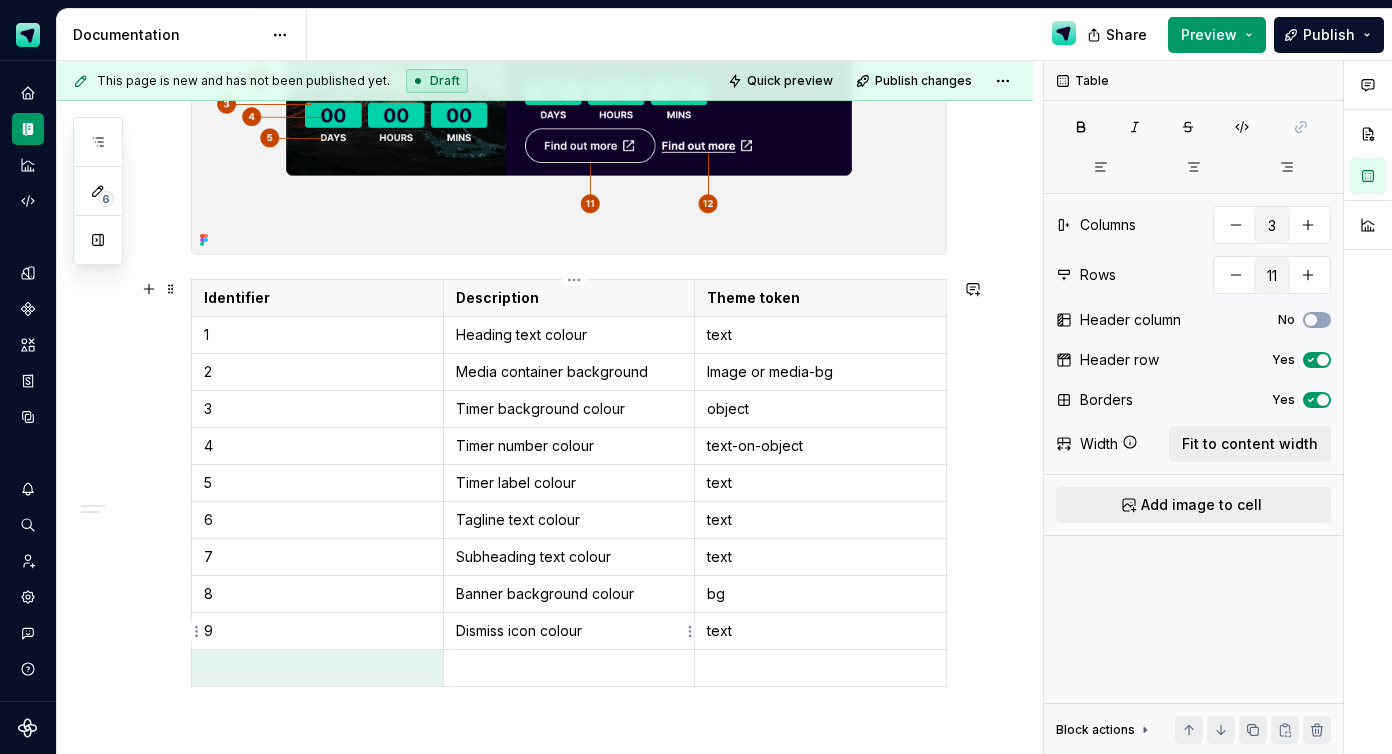 type on "*" 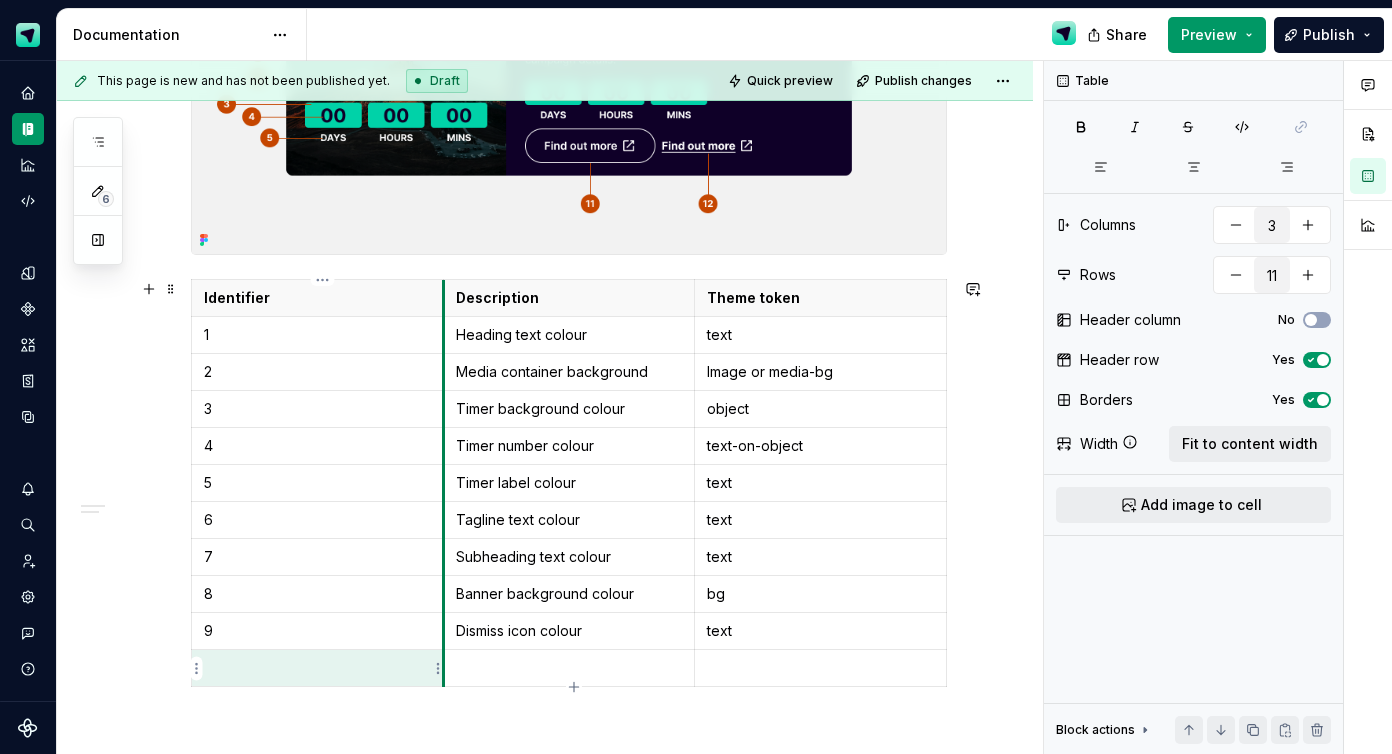 click at bounding box center [317, 668] 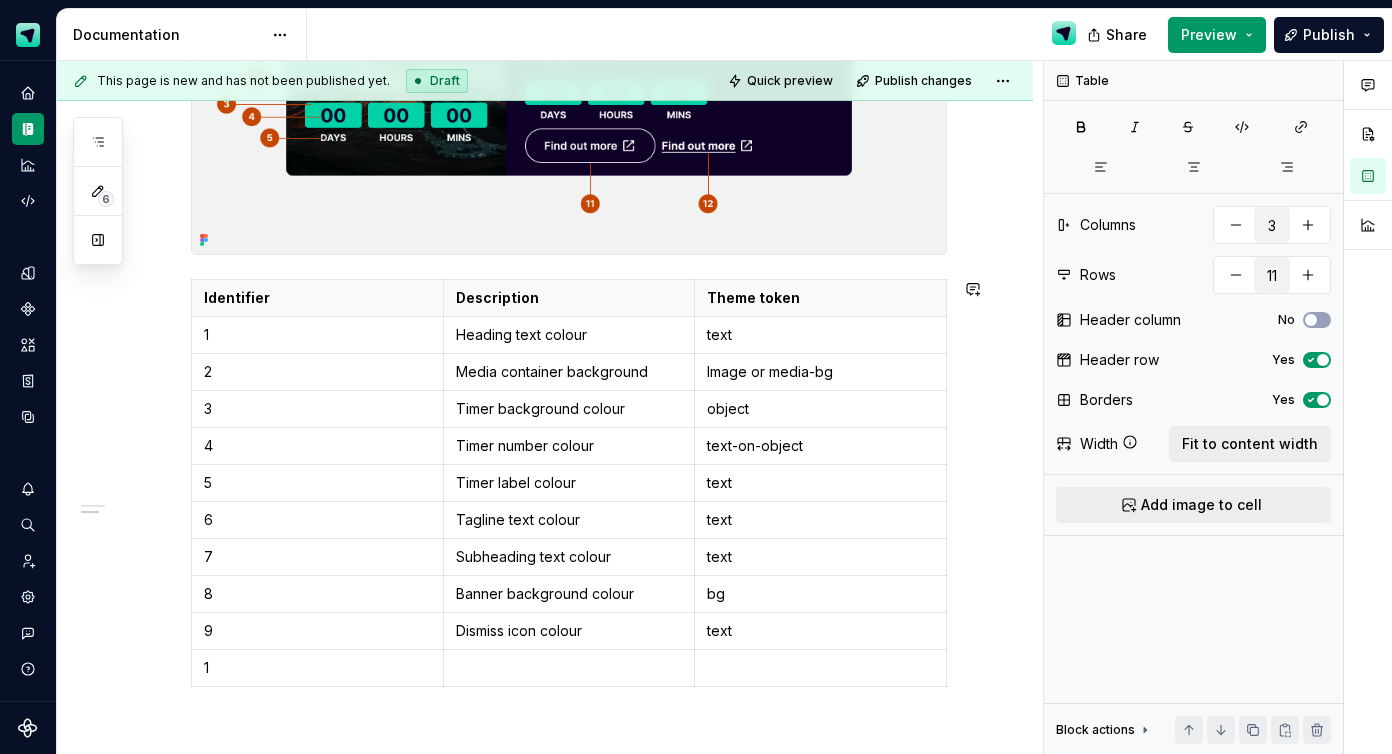 scroll, scrollTop: 565, scrollLeft: 0, axis: vertical 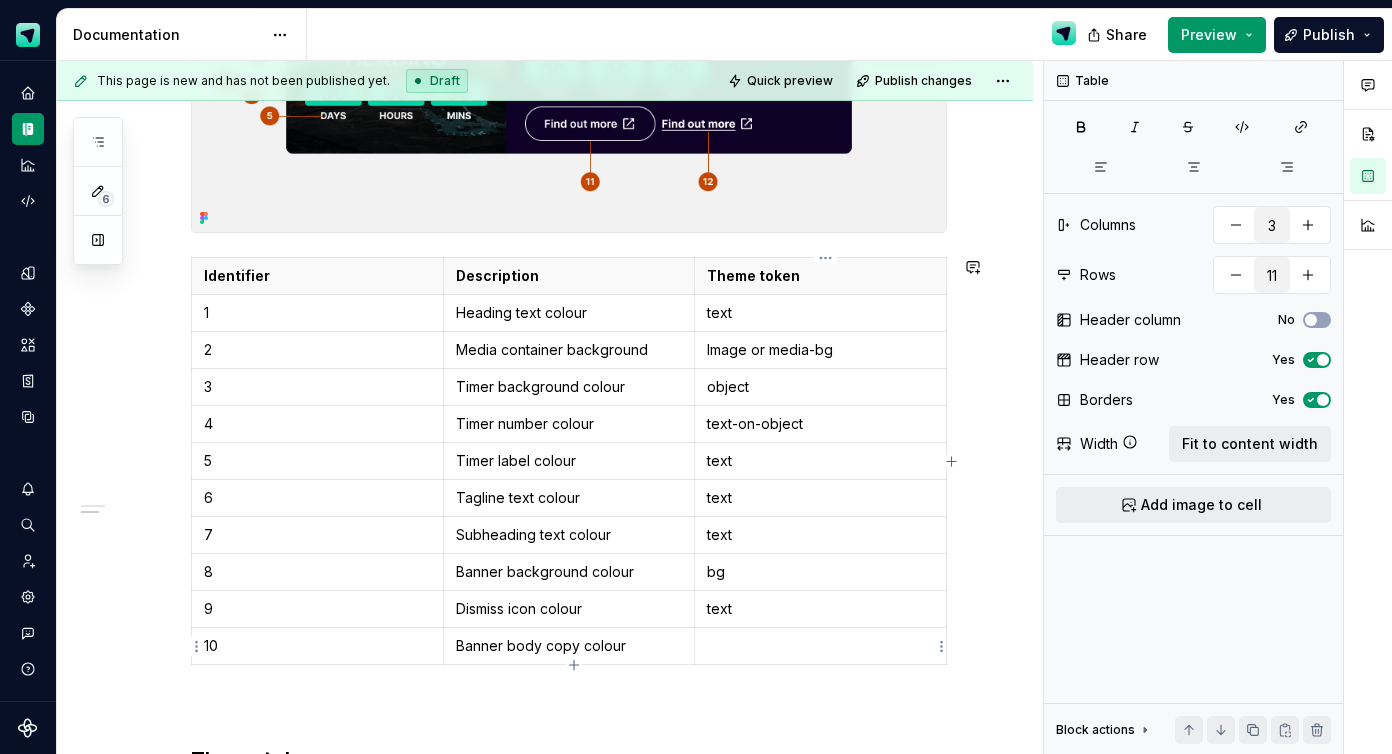click at bounding box center [820, 646] 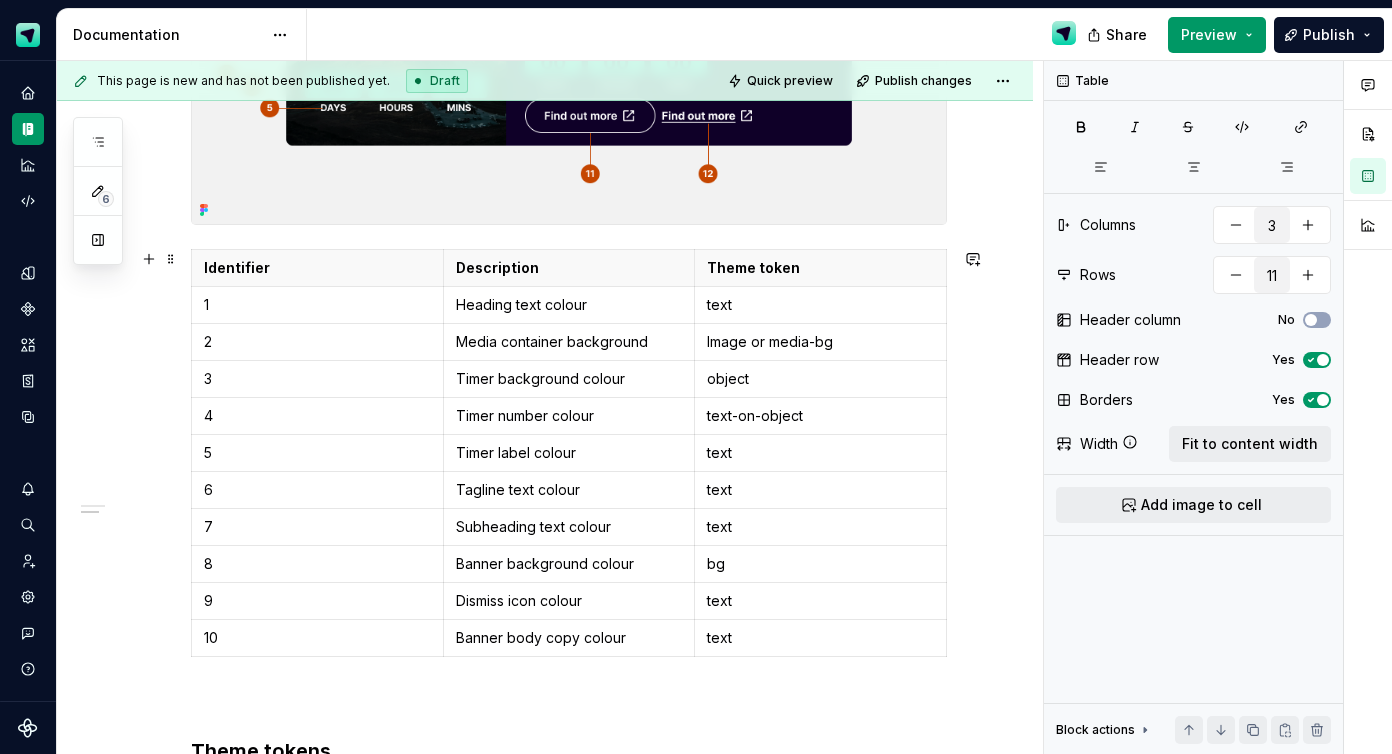 scroll, scrollTop: 591, scrollLeft: 0, axis: vertical 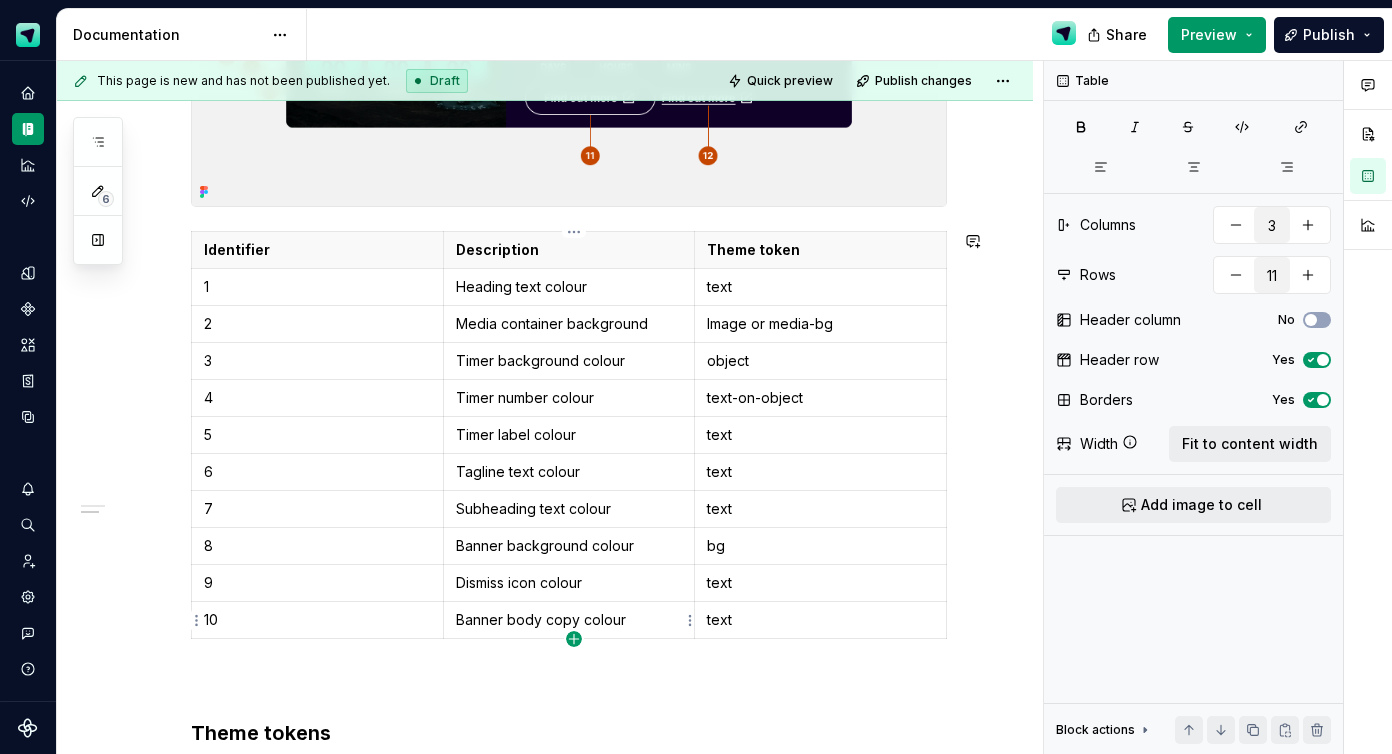 click 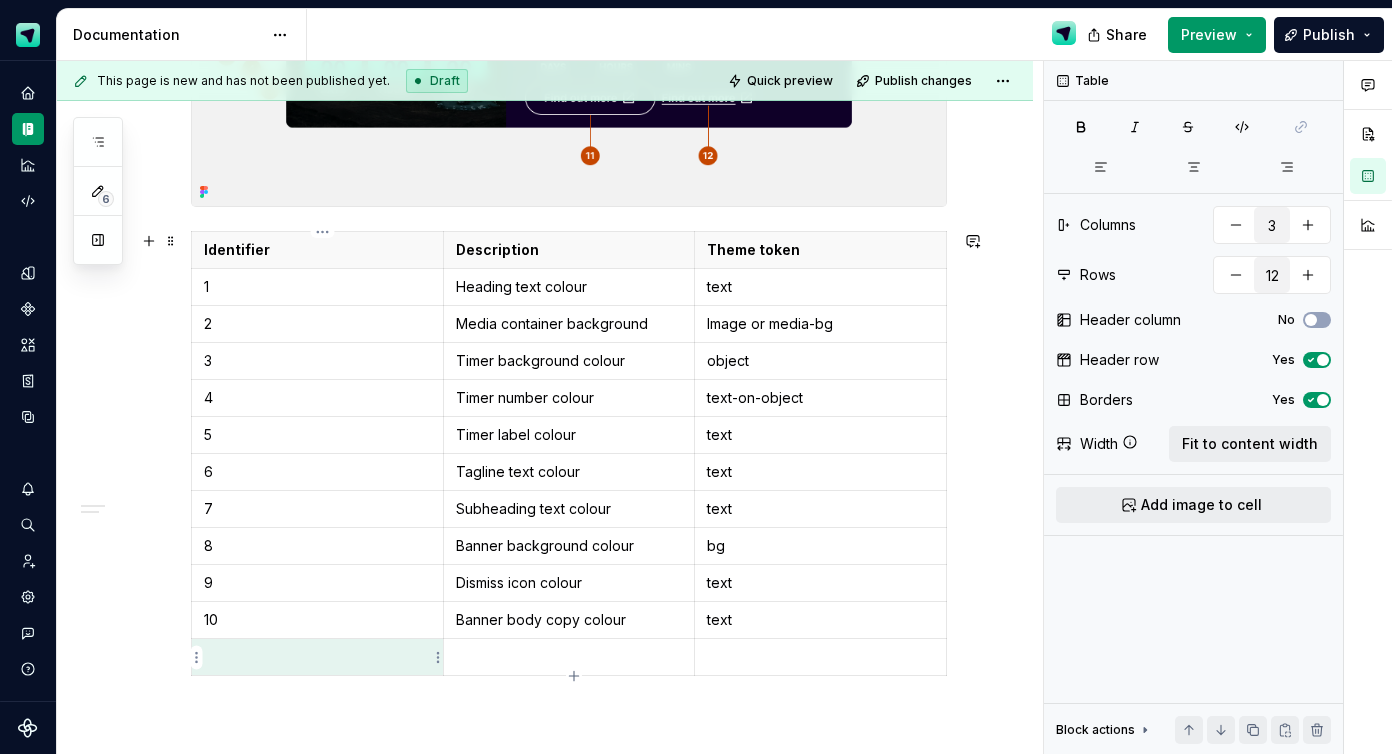 click at bounding box center (317, 657) 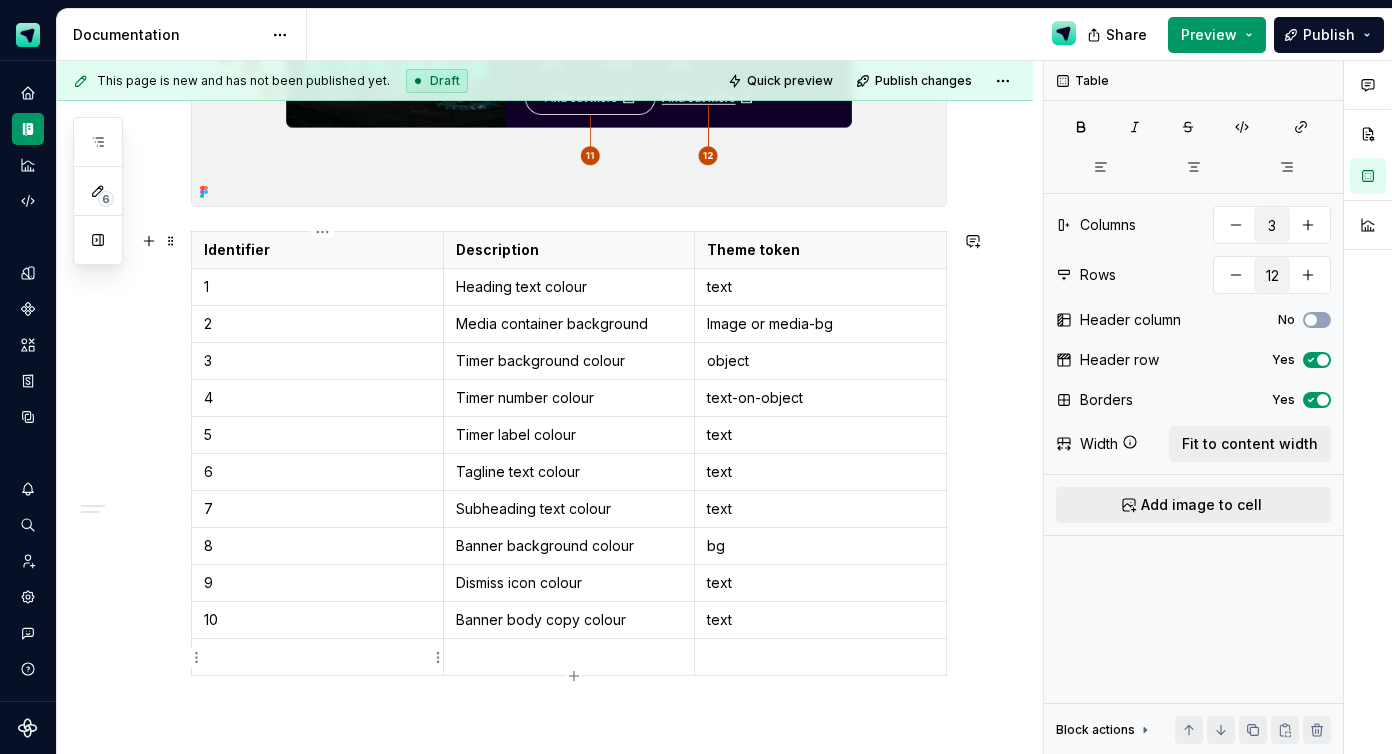 scroll, scrollTop: 602, scrollLeft: 0, axis: vertical 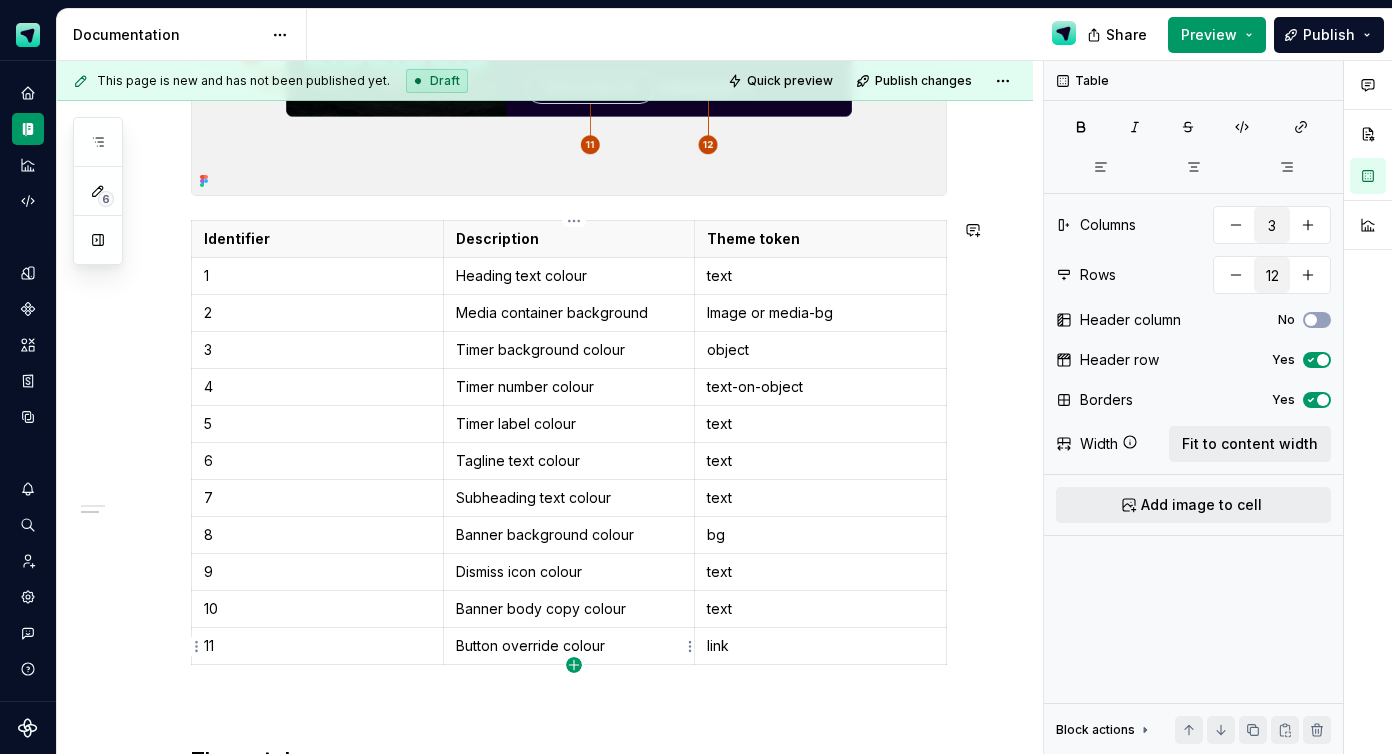 click 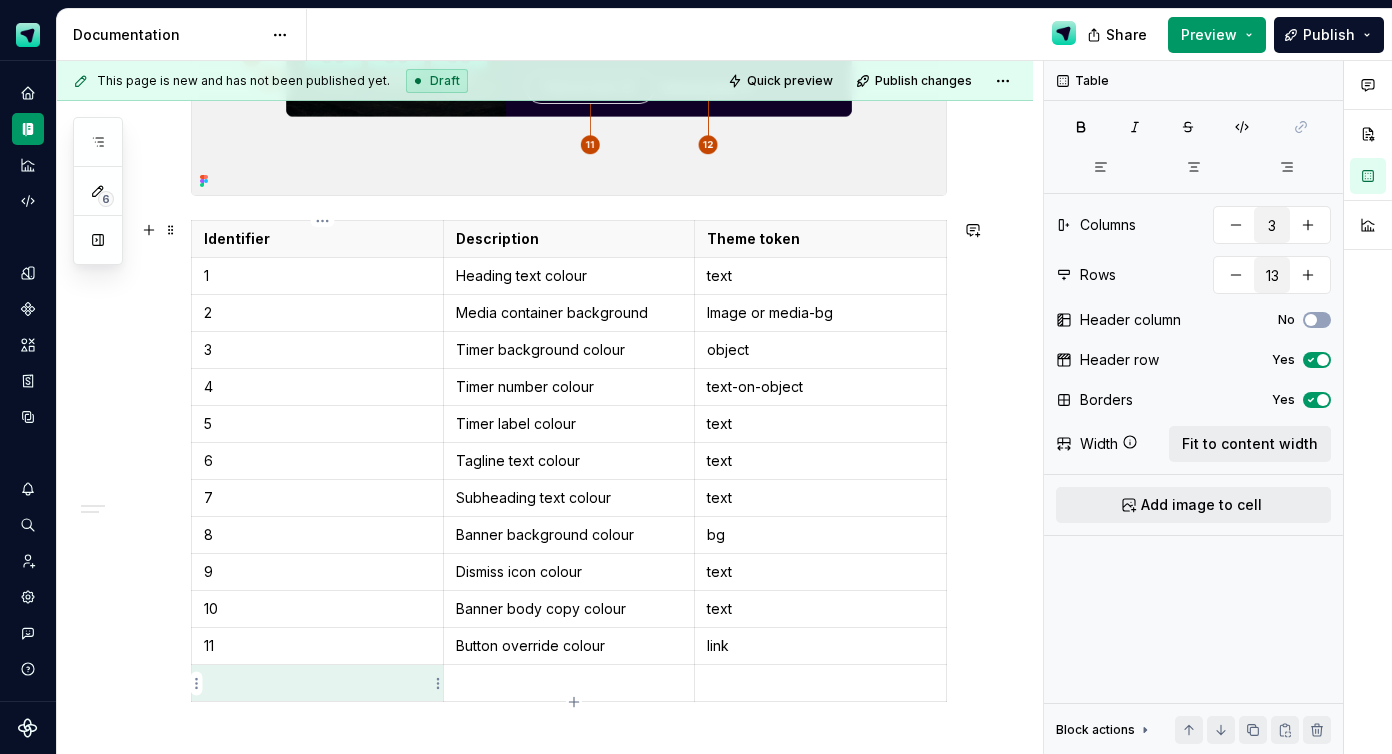 click at bounding box center [317, 683] 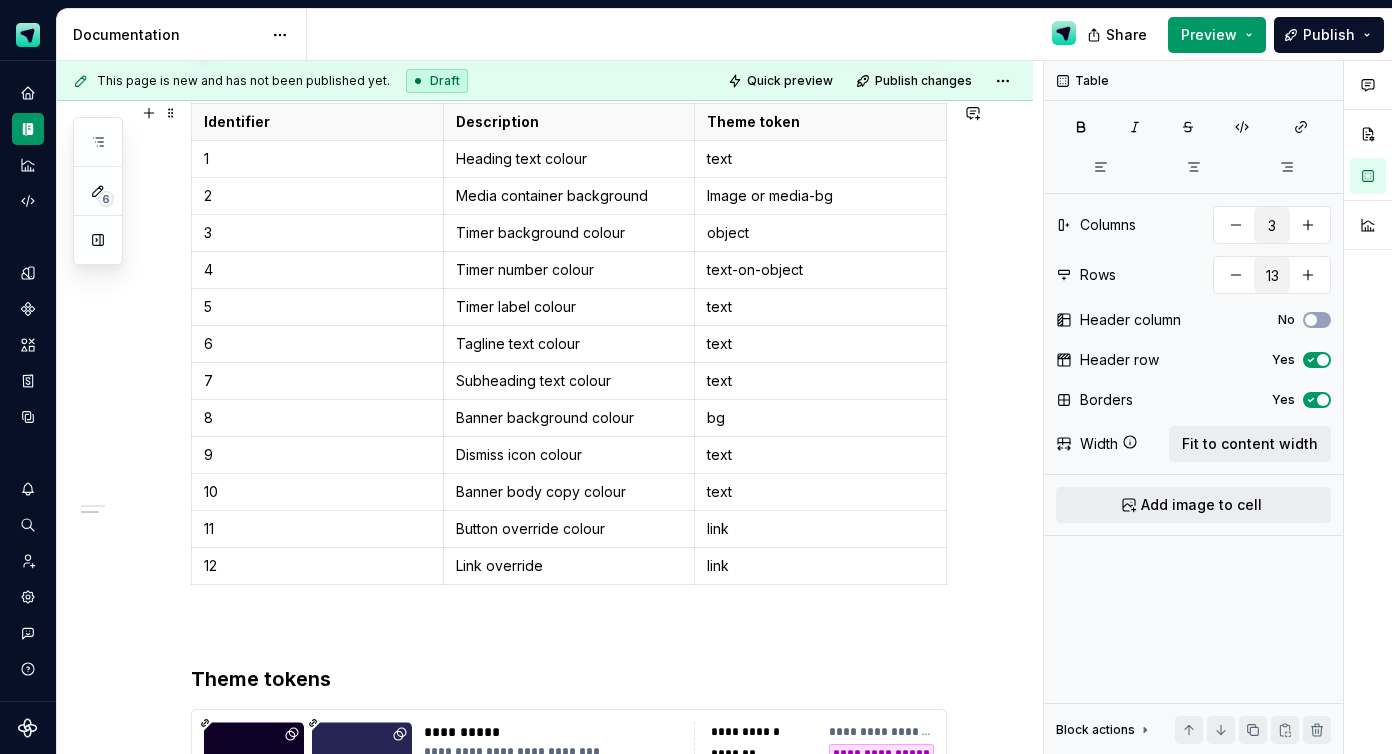 scroll, scrollTop: 644, scrollLeft: 0, axis: vertical 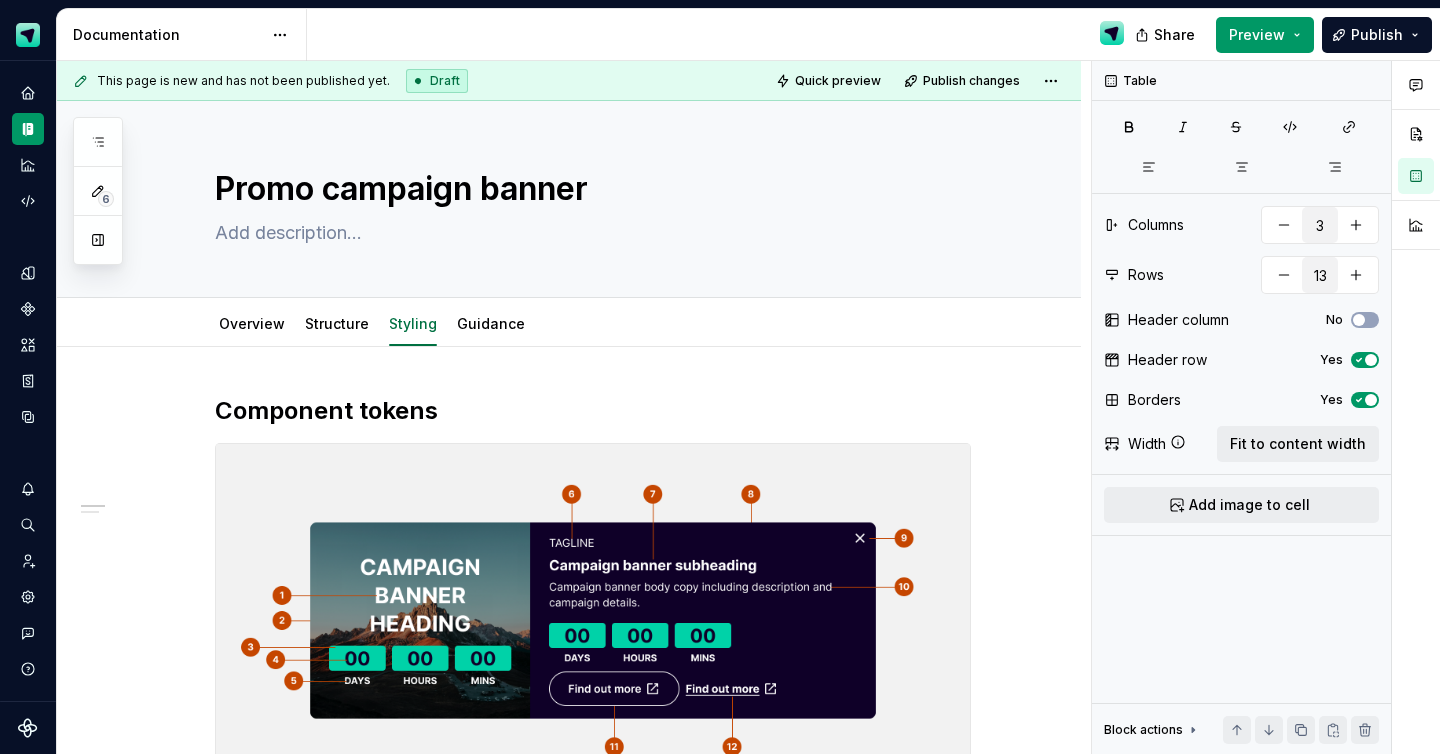 type on "*" 